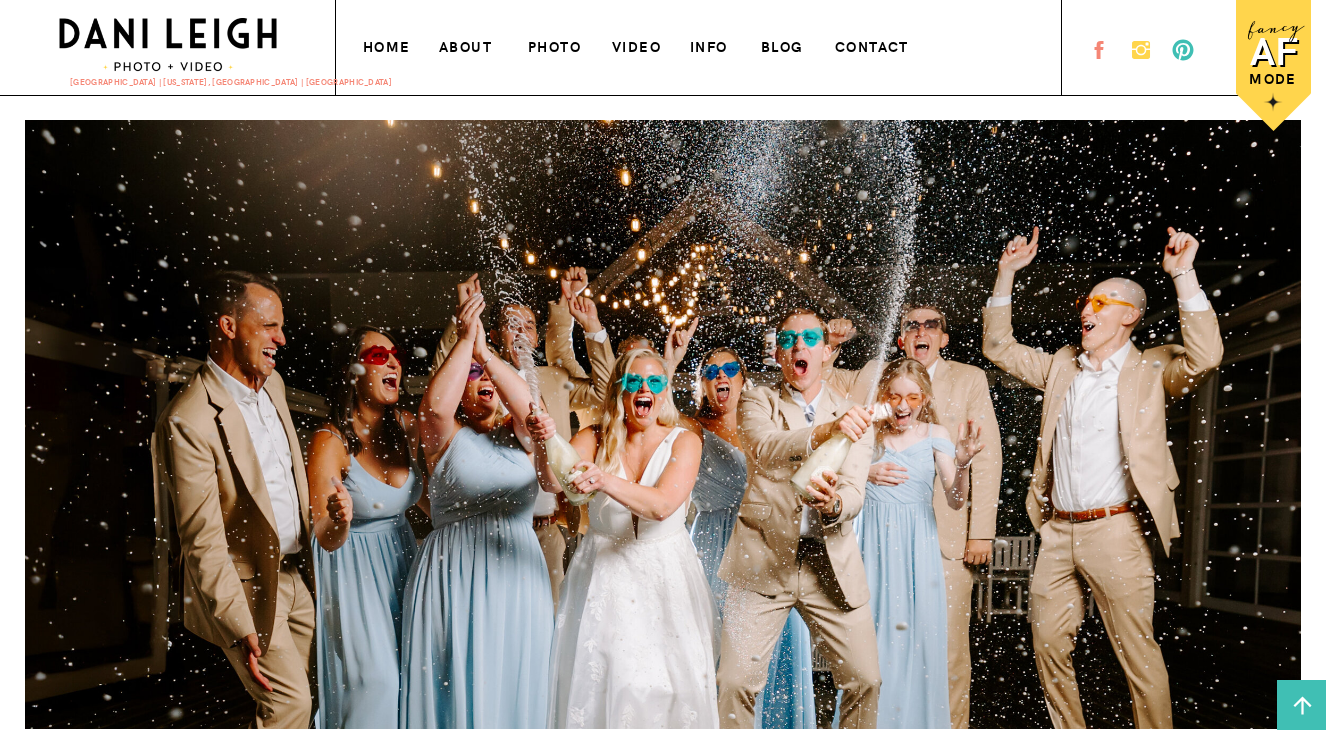 scroll, scrollTop: 0, scrollLeft: 0, axis: both 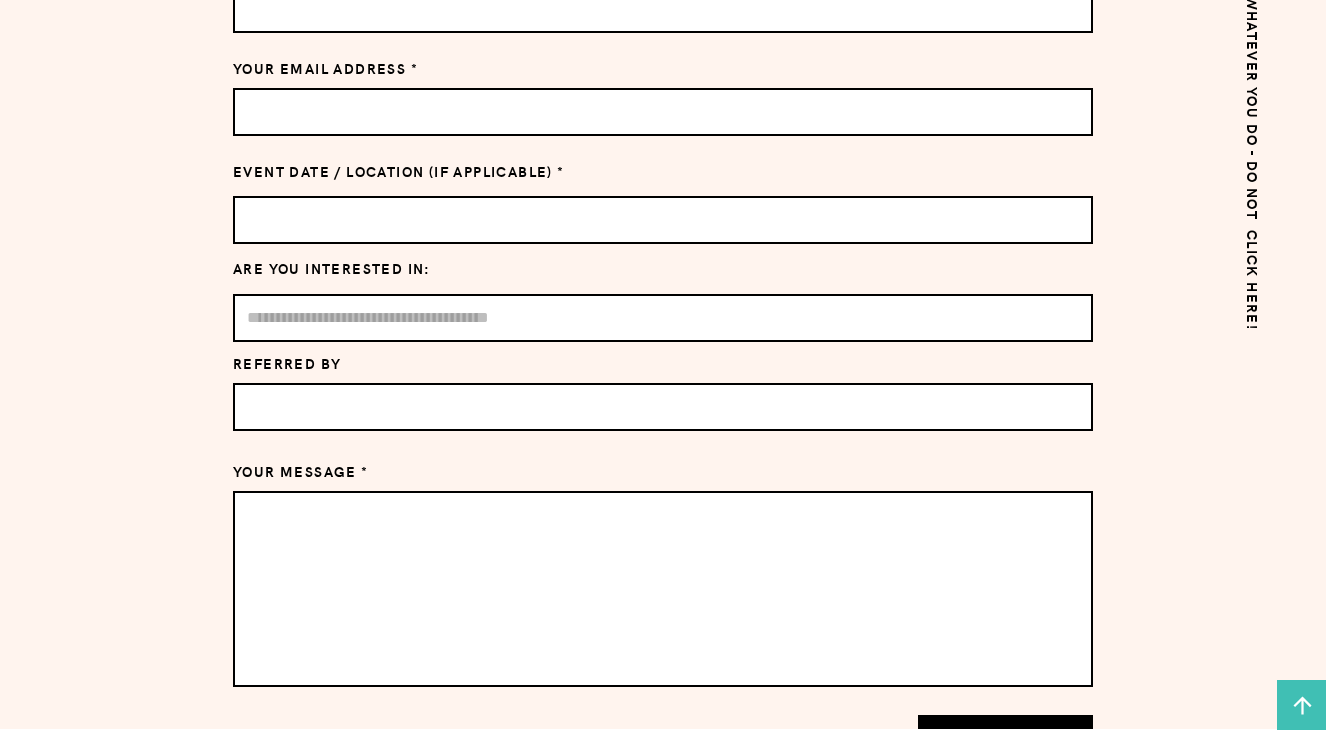 click at bounding box center [663, 318] 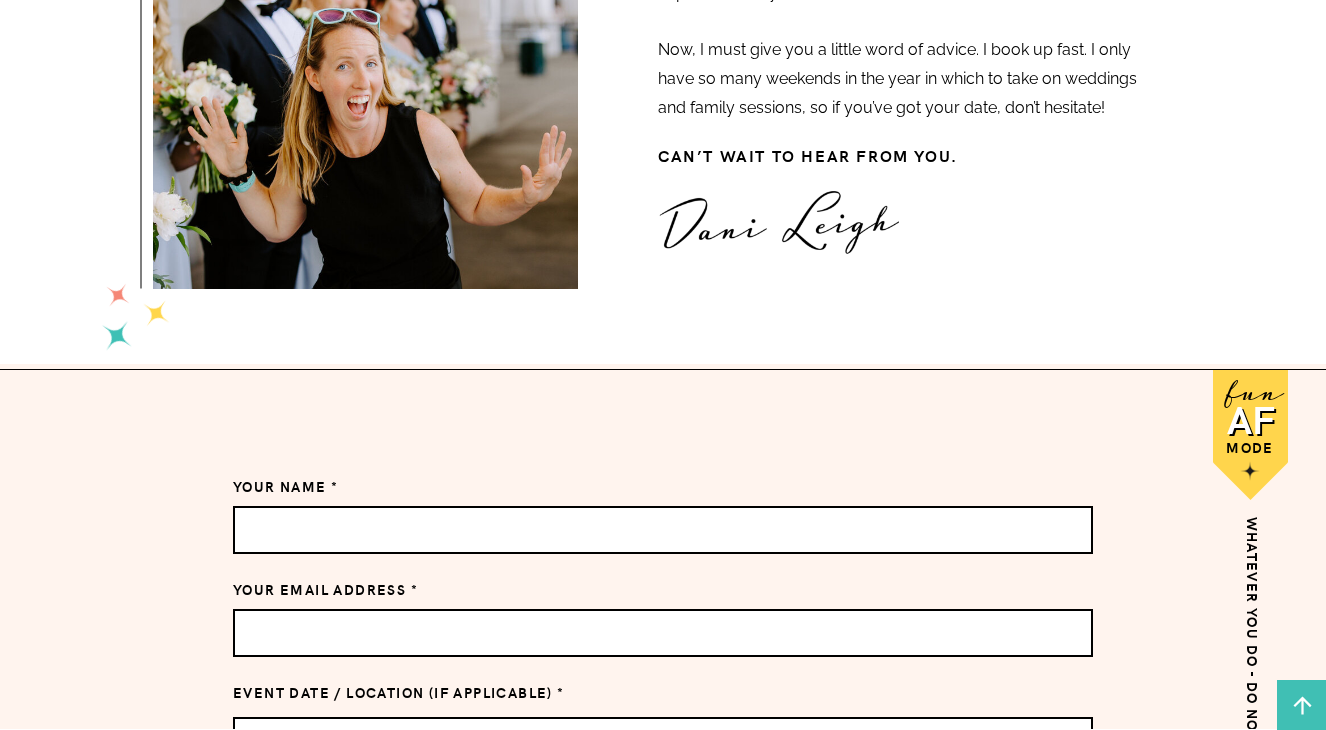 scroll, scrollTop: 875, scrollLeft: 0, axis: vertical 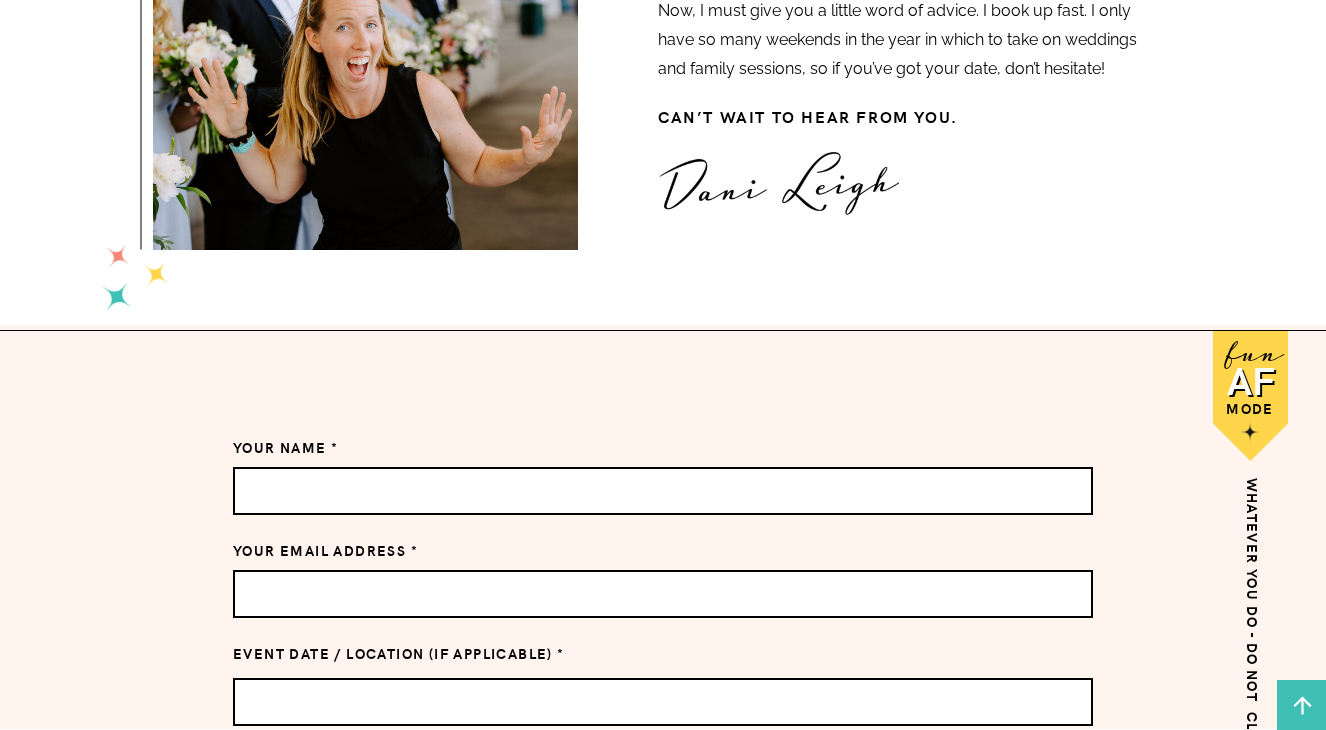 click at bounding box center [663, 491] 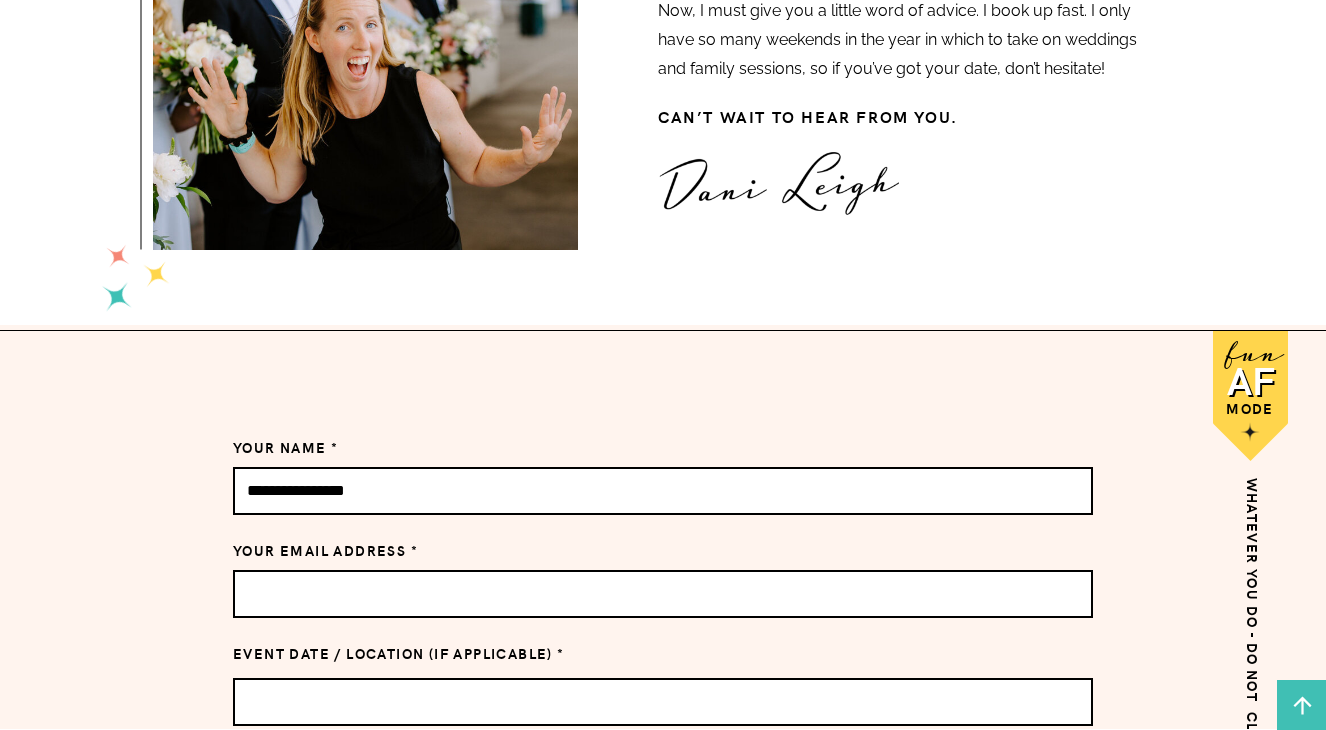 type on "**********" 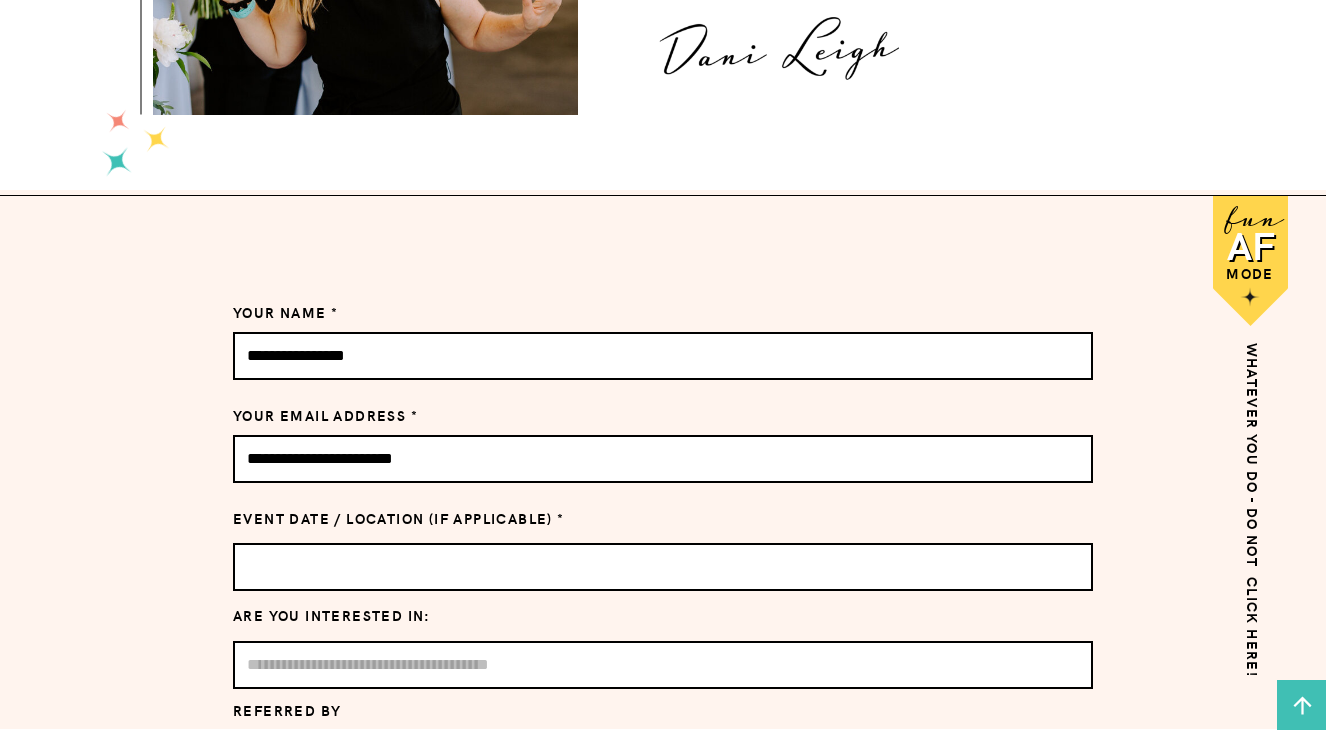 scroll, scrollTop: 1014, scrollLeft: 0, axis: vertical 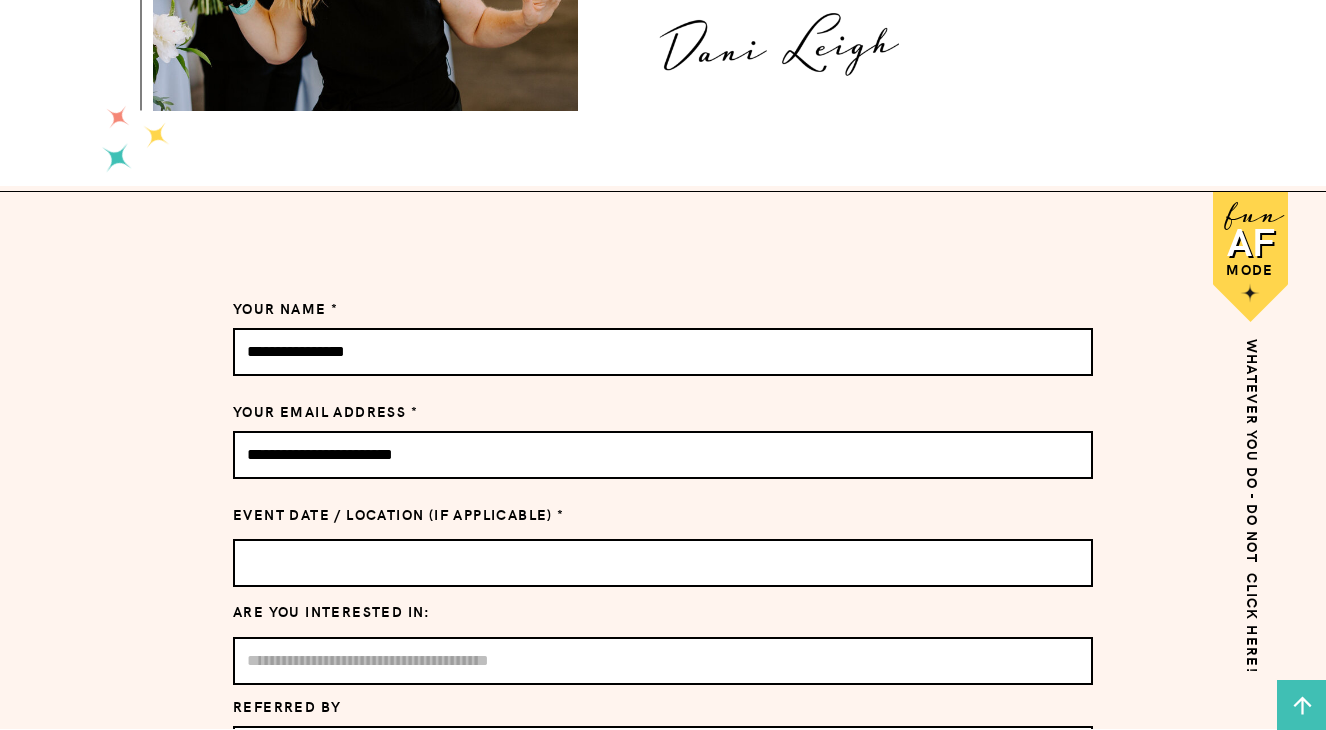type on "**********" 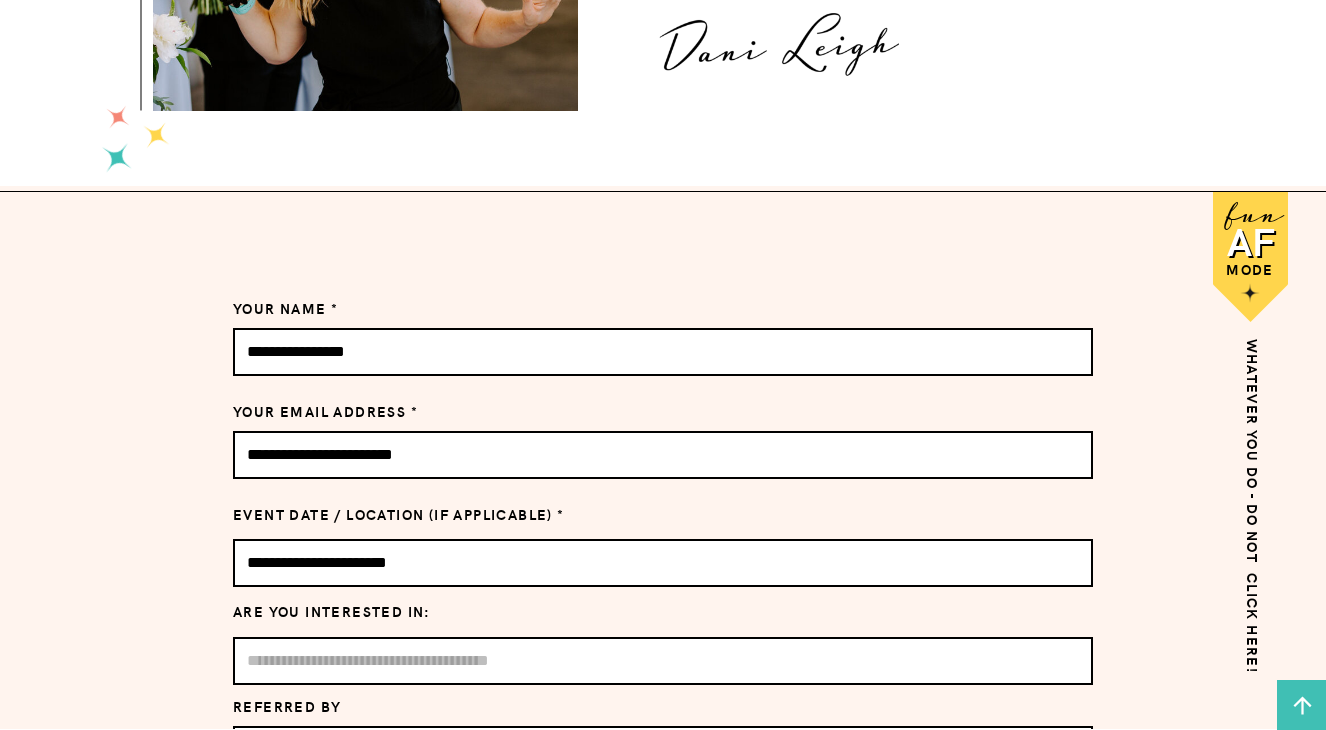 type on "**********" 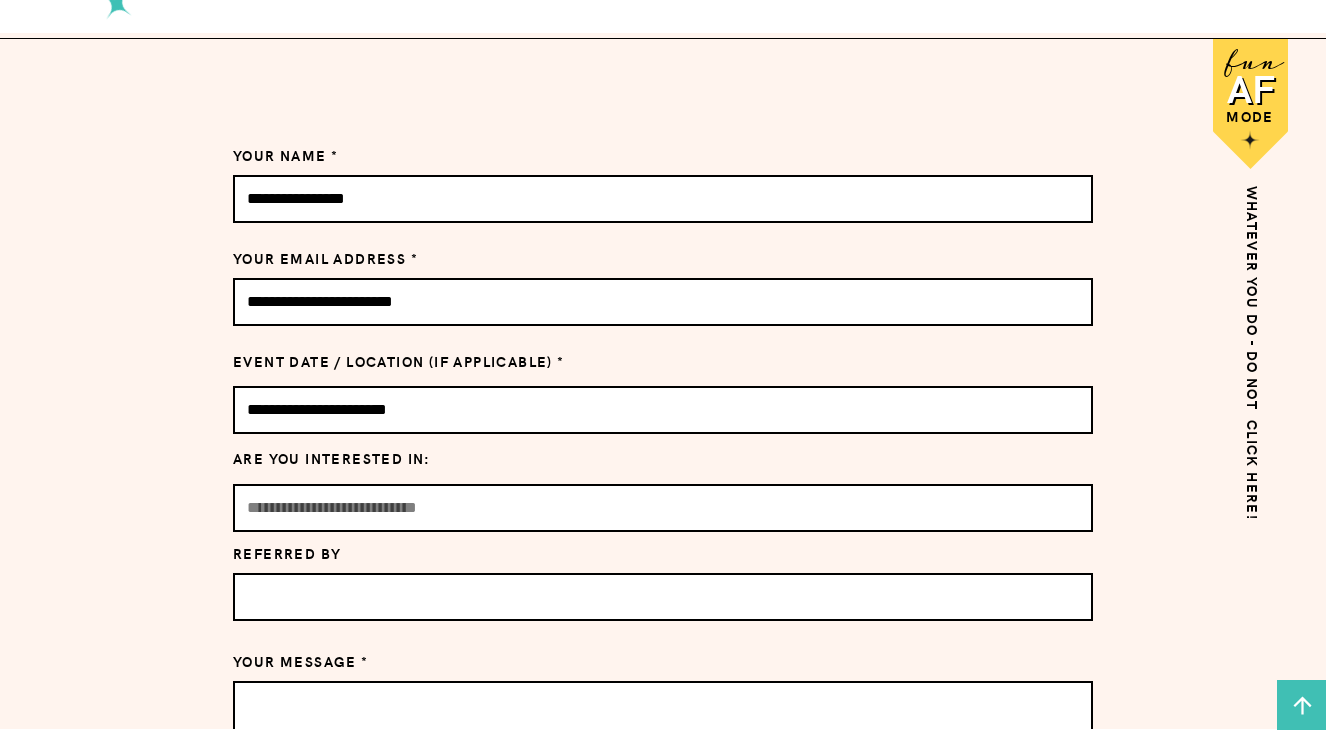 scroll, scrollTop: 1186, scrollLeft: 0, axis: vertical 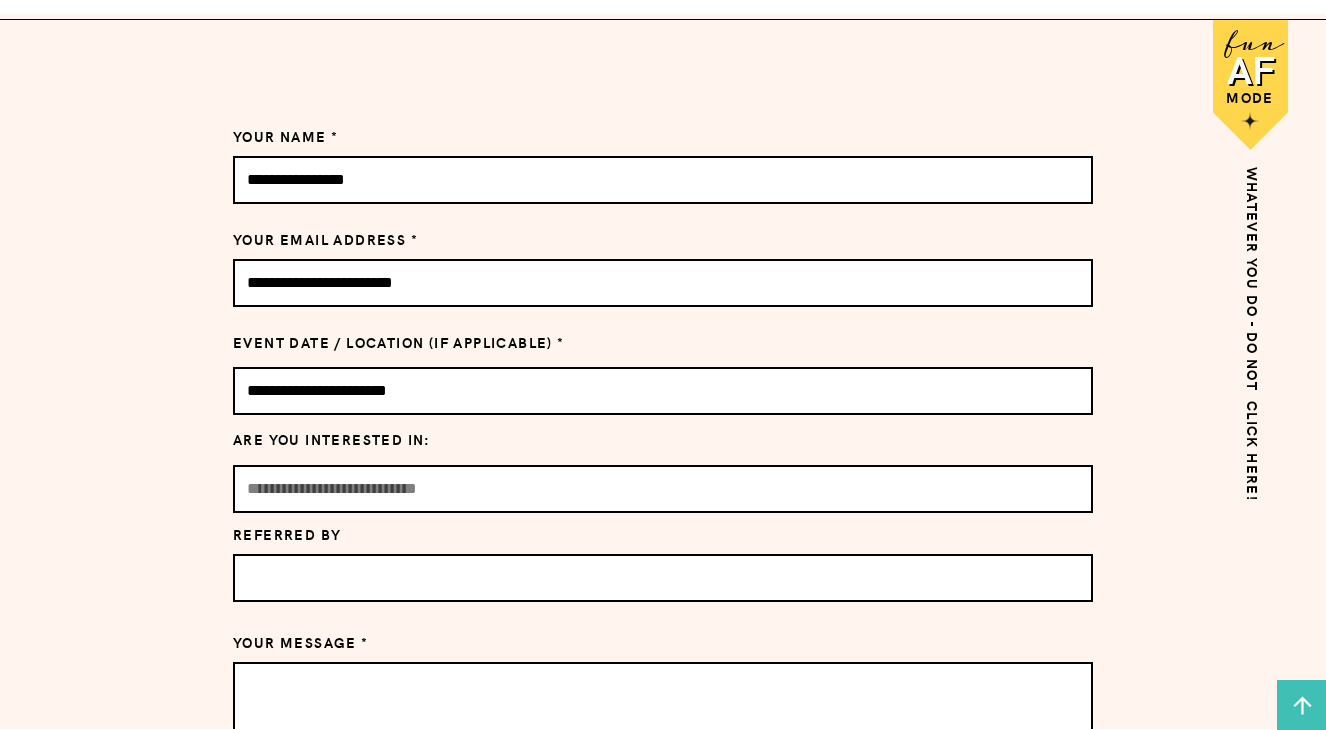 type on "**********" 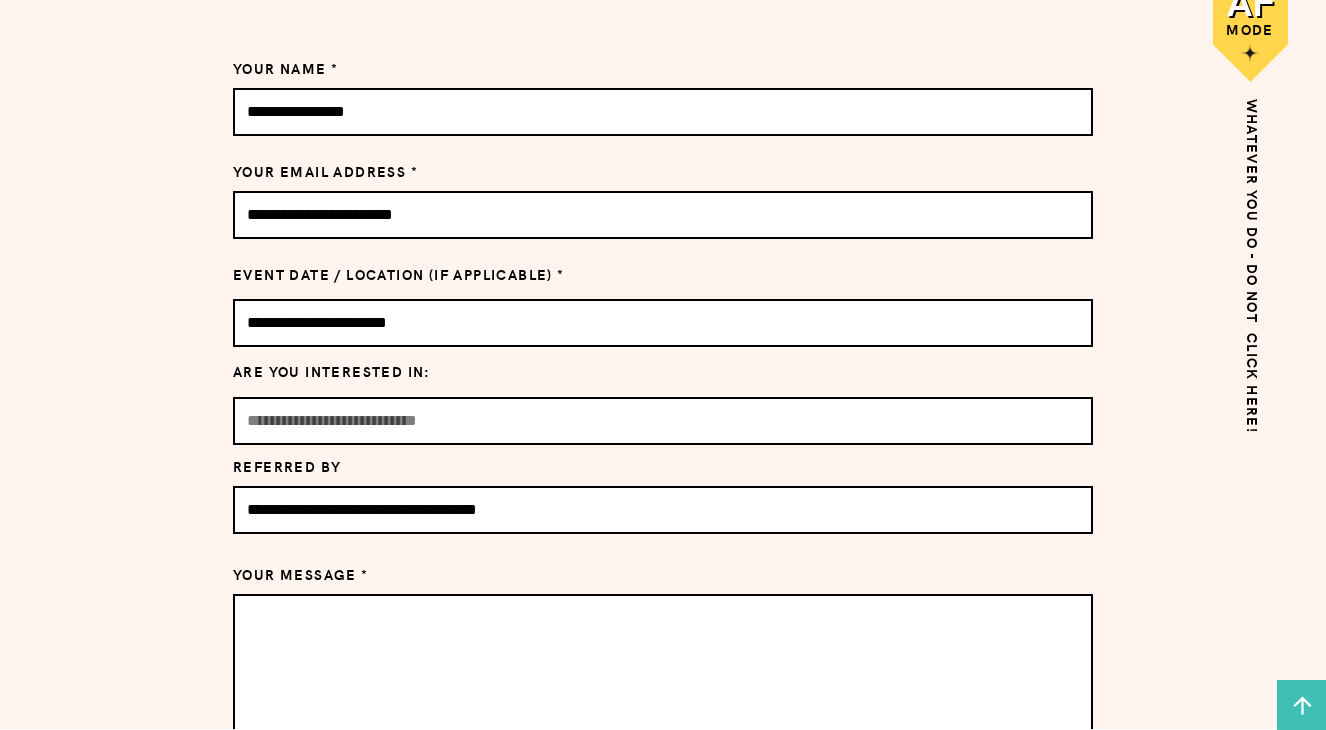 scroll, scrollTop: 1285, scrollLeft: 0, axis: vertical 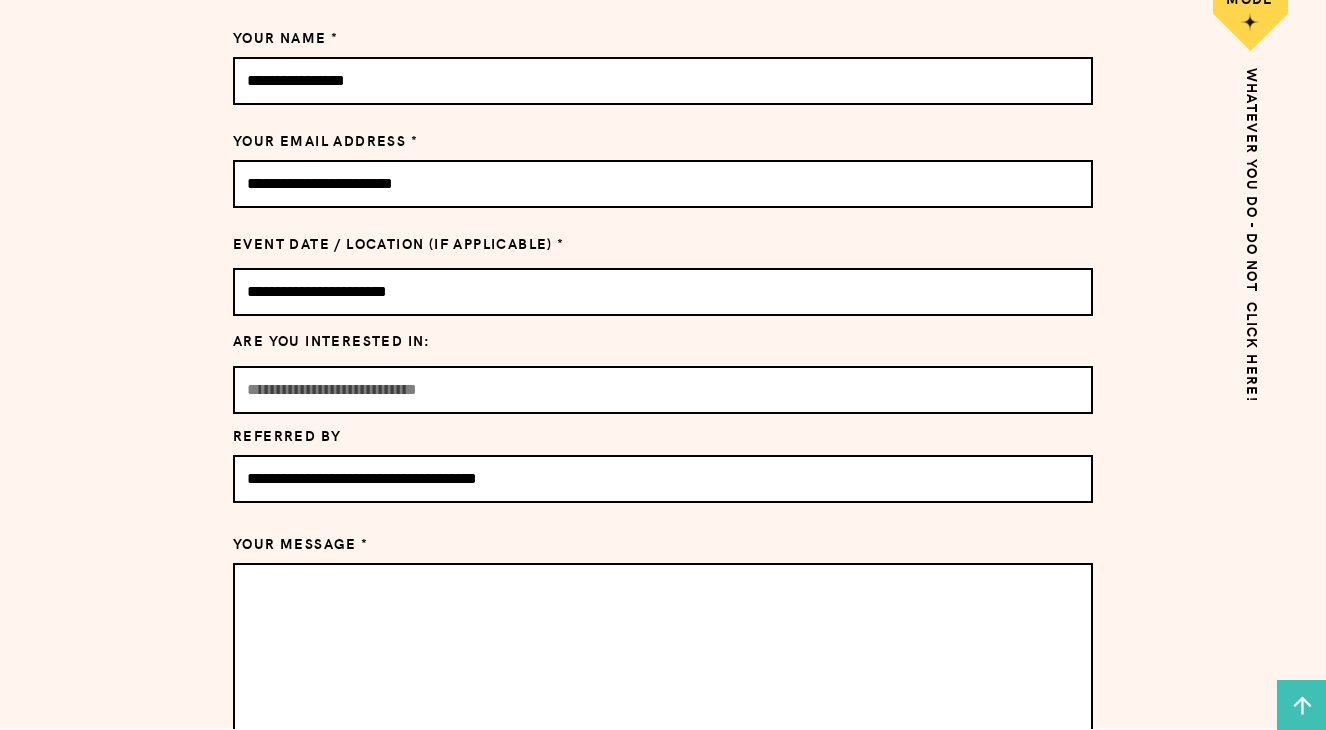 type on "**********" 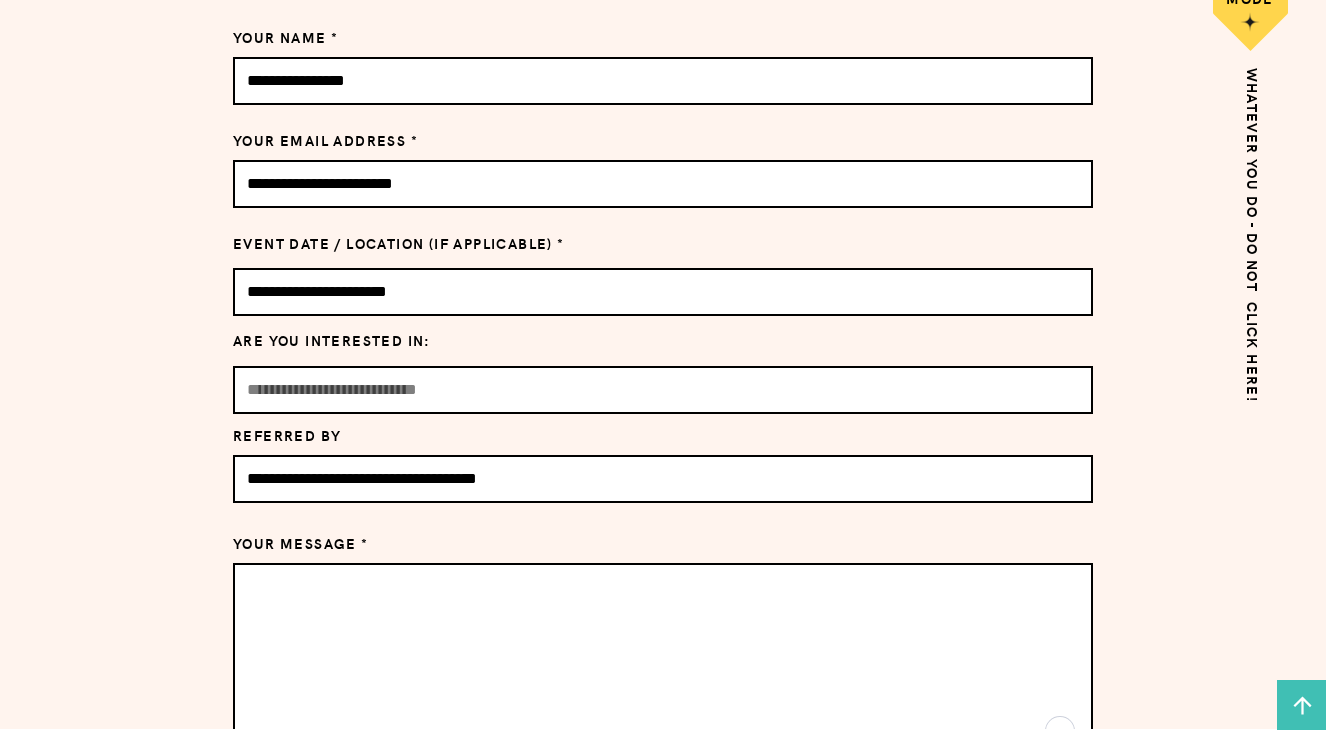 click at bounding box center [663, 661] 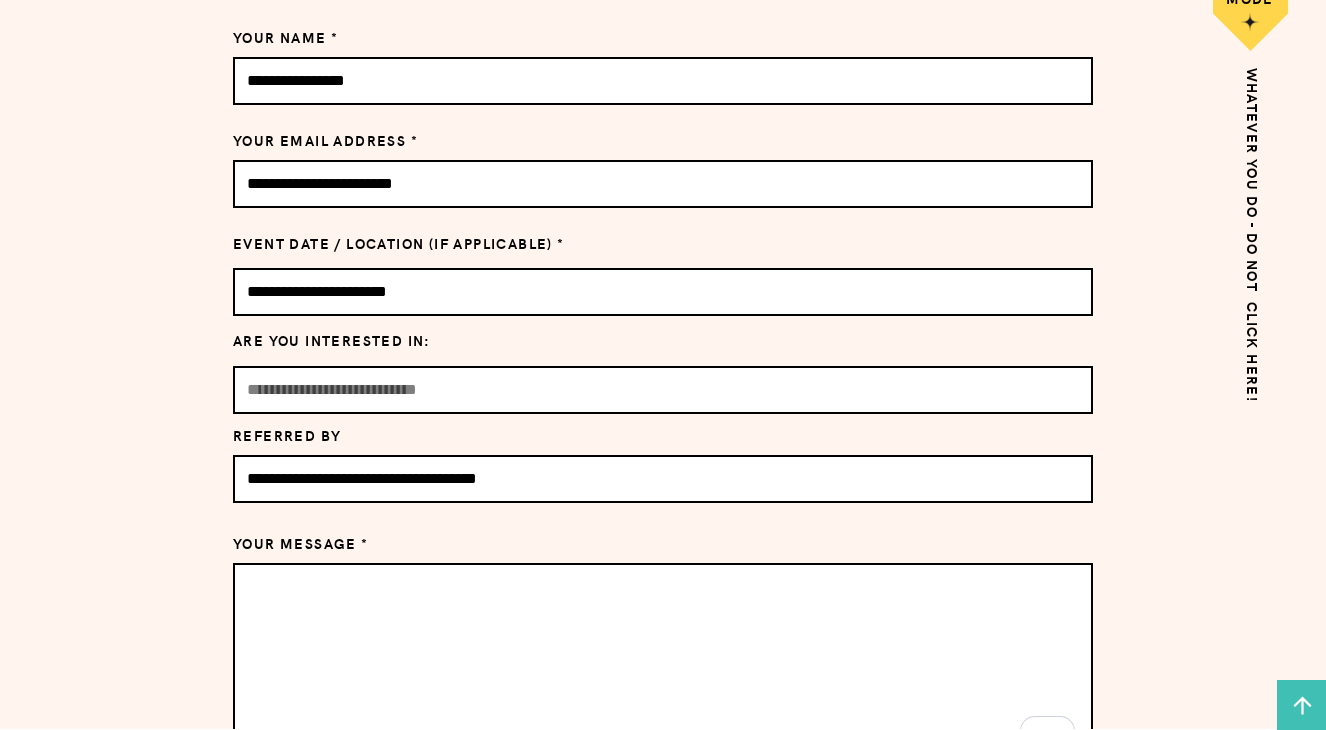scroll, scrollTop: 1421, scrollLeft: 0, axis: vertical 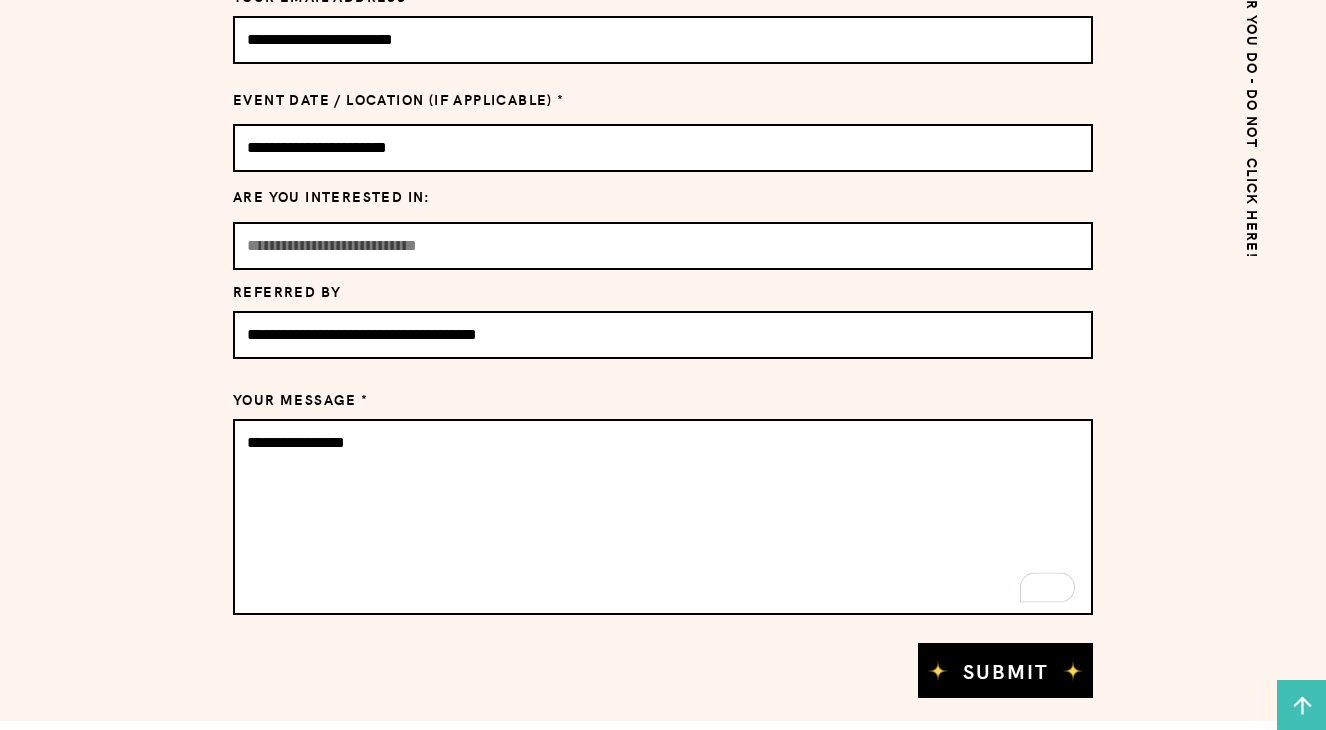 click on "**********" at bounding box center (663, 517) 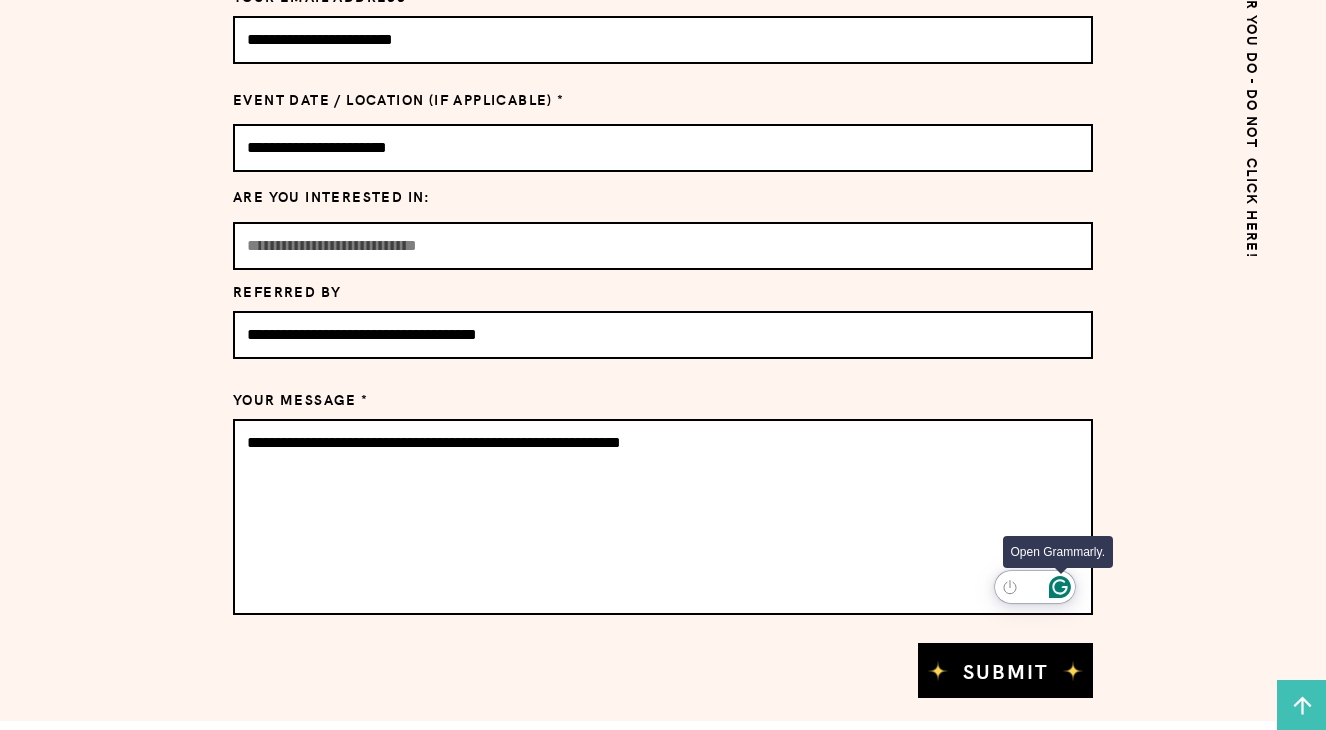 click 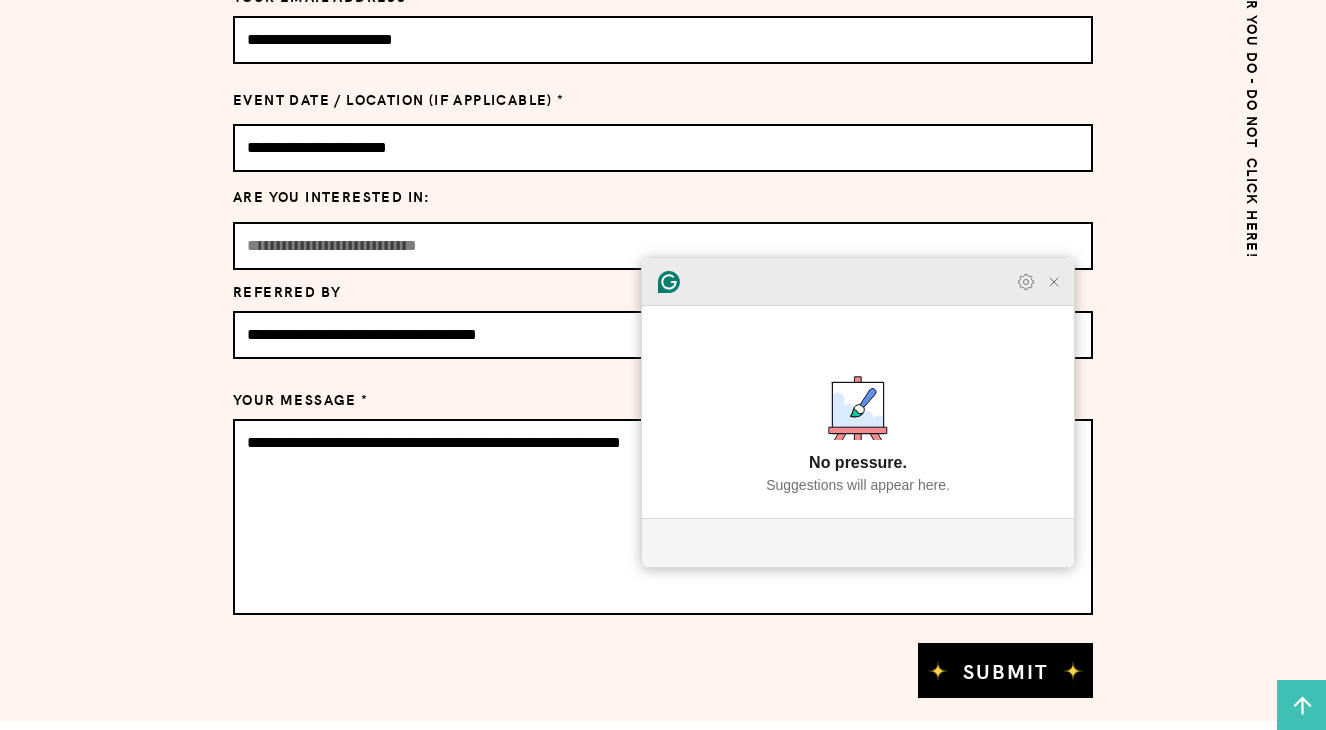 click 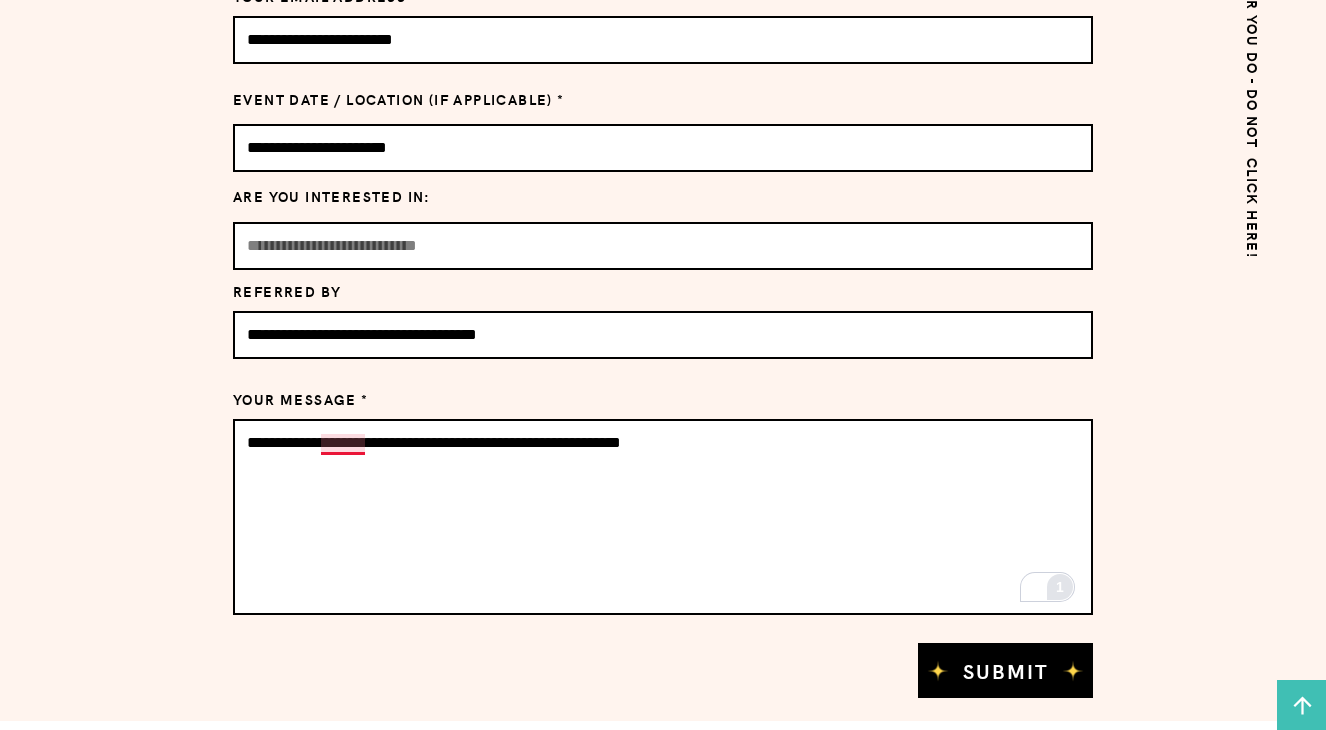 click on "**********" at bounding box center (663, 517) 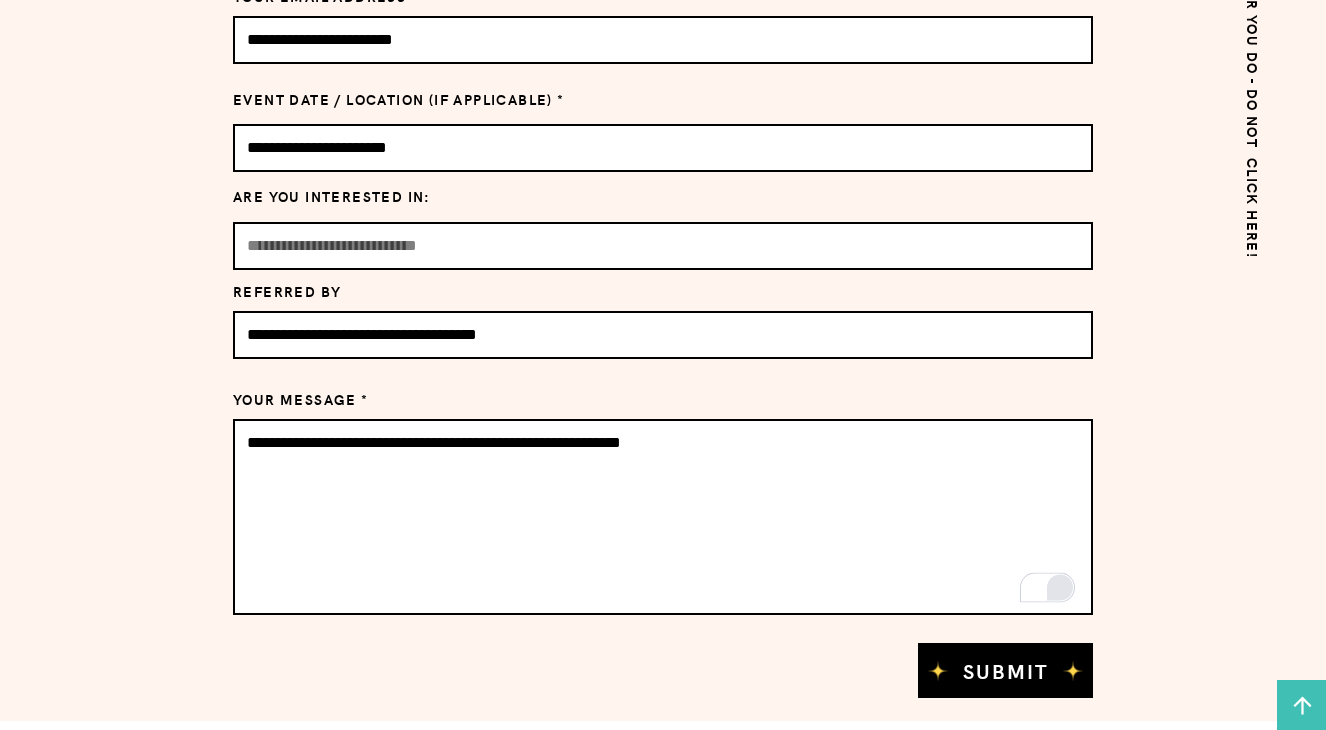 click on "**********" at bounding box center [663, 517] 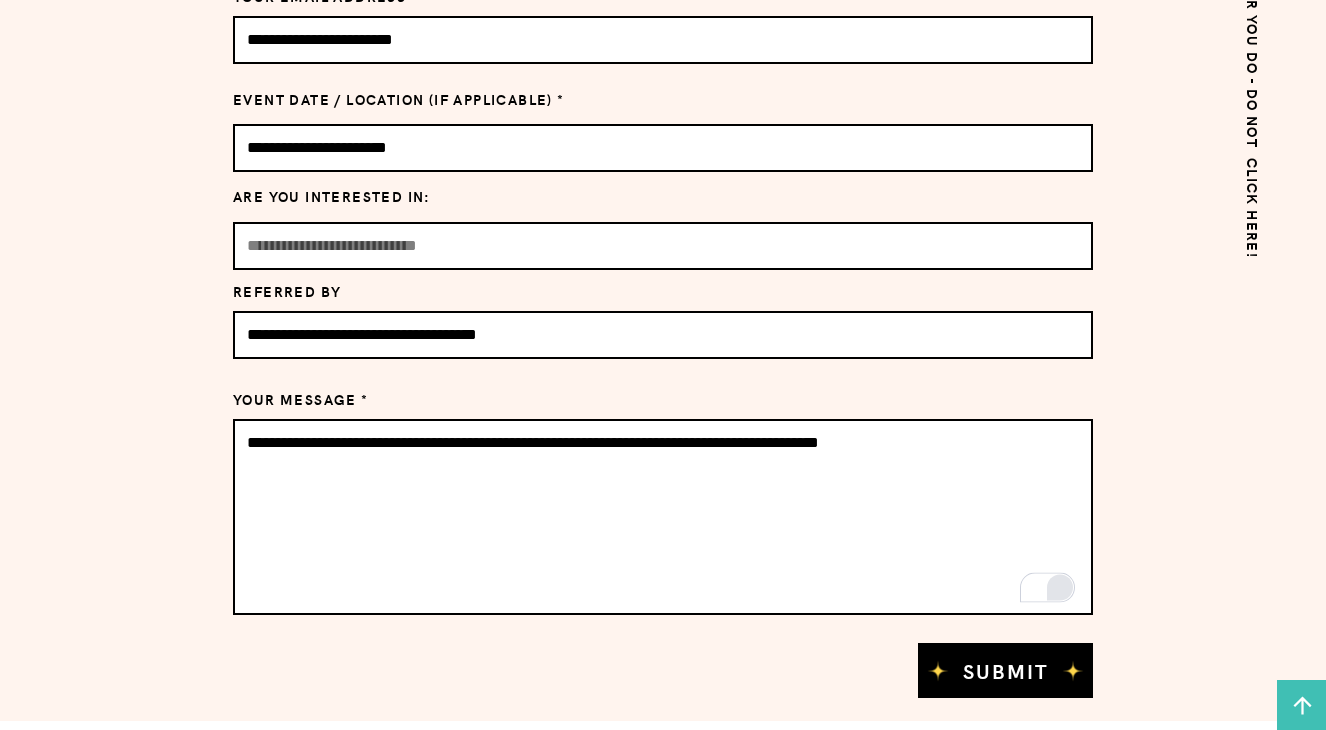 click on "**********" at bounding box center (663, 517) 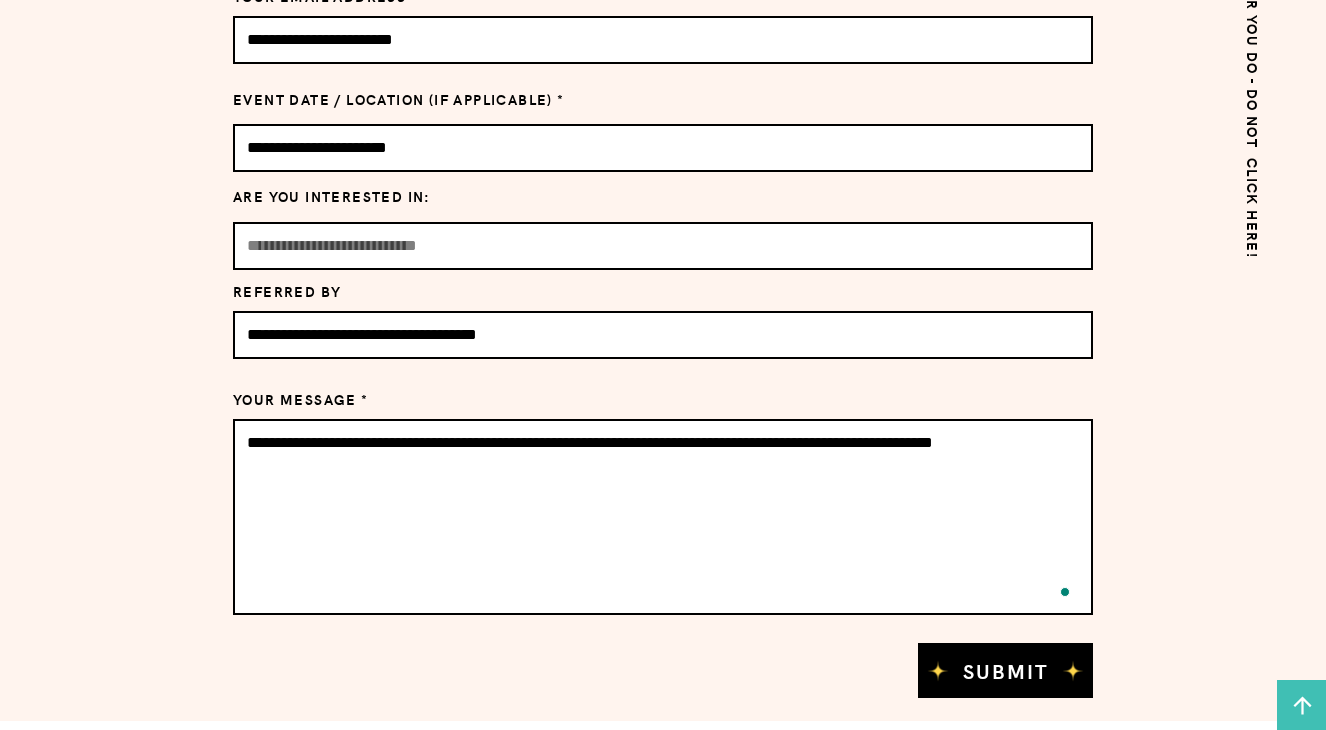scroll, scrollTop: 0, scrollLeft: 7, axis: horizontal 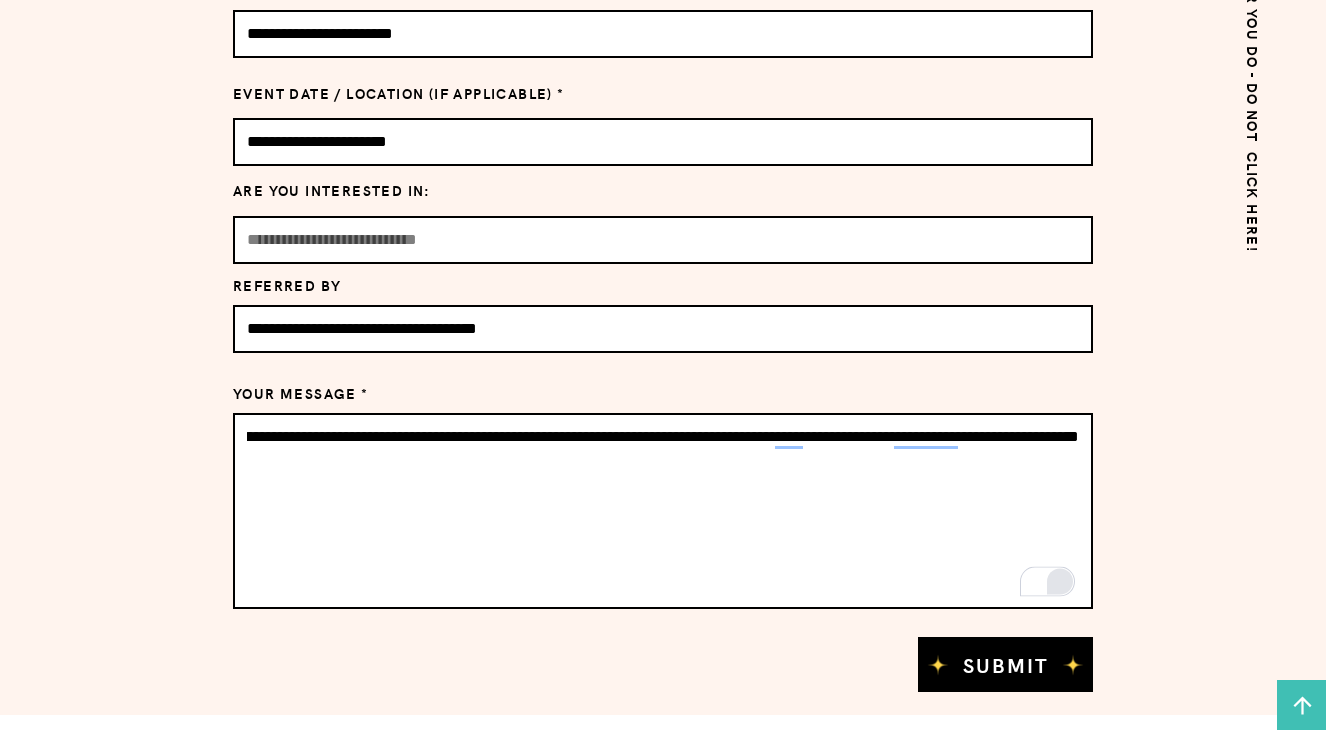 click on "**********" at bounding box center (663, 511) 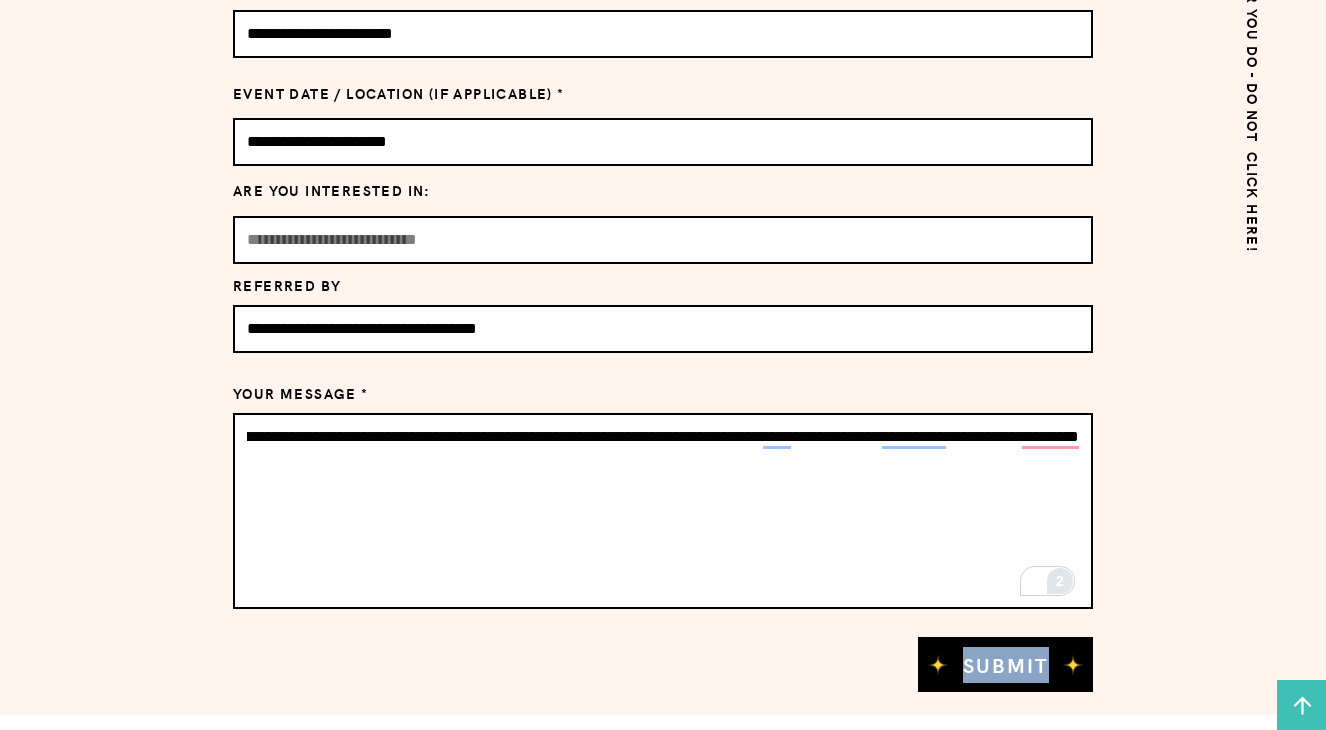 drag, startPoint x: 1081, startPoint y: 436, endPoint x: 213, endPoint y: 434, distance: 868.0023 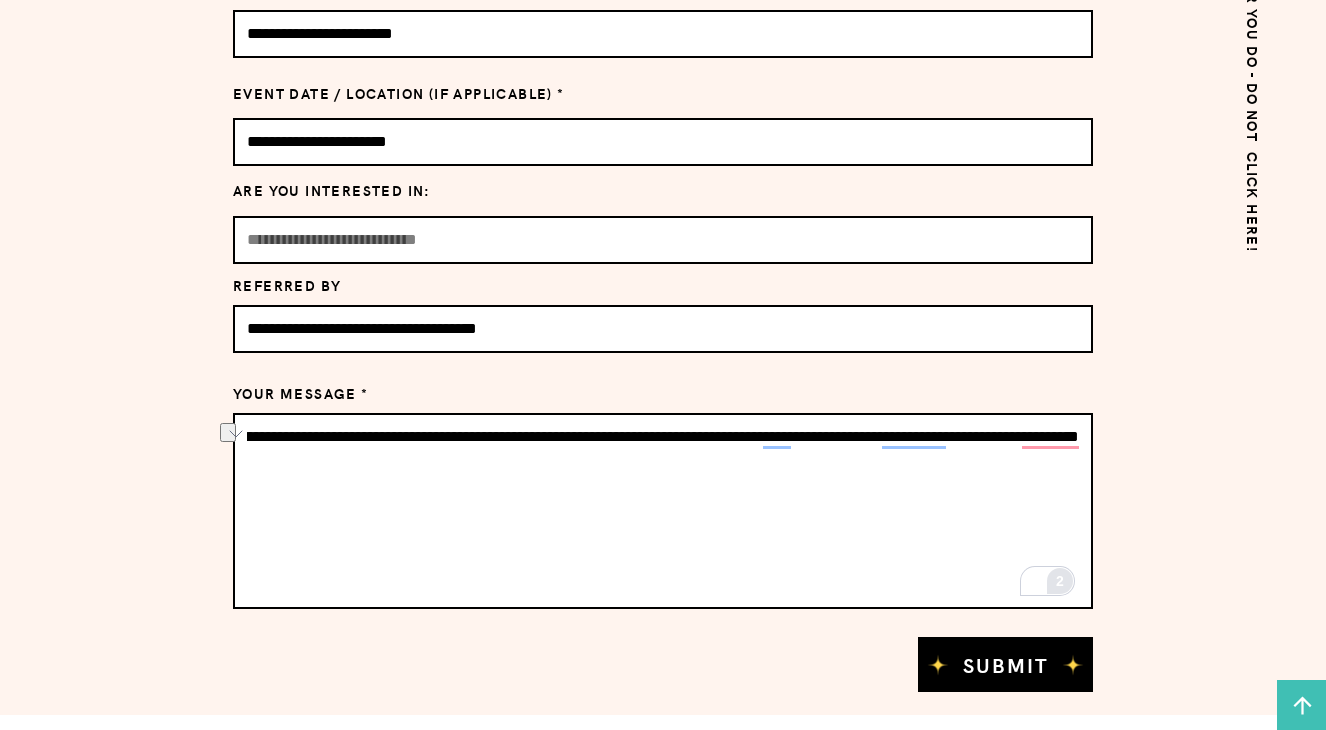 drag, startPoint x: 1075, startPoint y: 438, endPoint x: 189, endPoint y: 434, distance: 886.00903 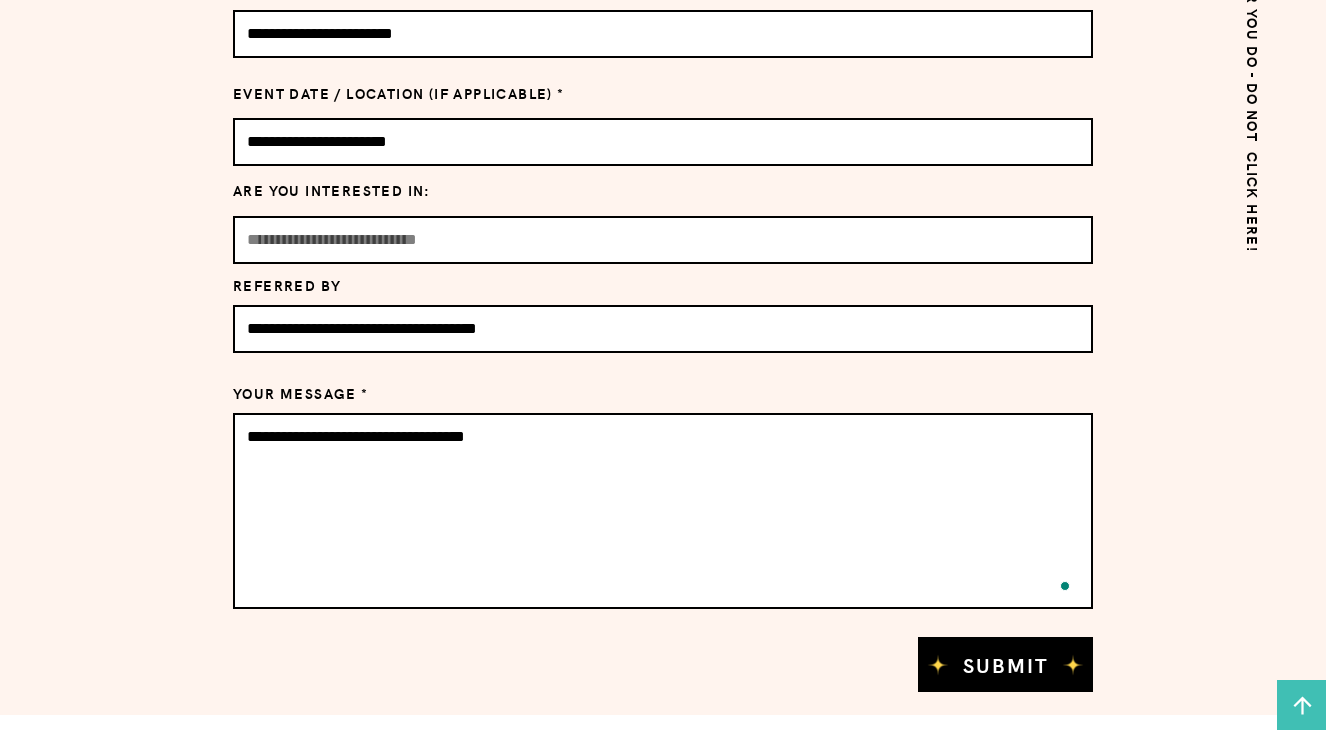 type on "**********" 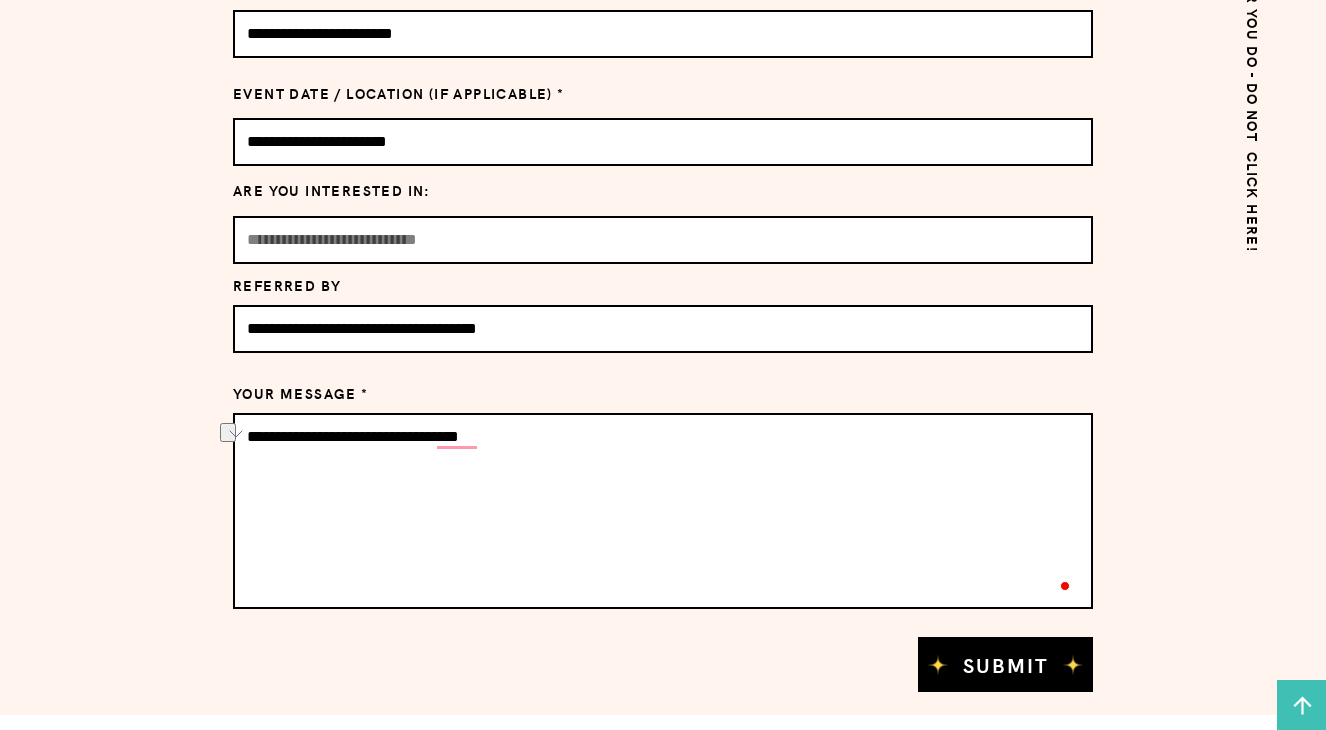 drag, startPoint x: 481, startPoint y: 440, endPoint x: 173, endPoint y: 441, distance: 308.00162 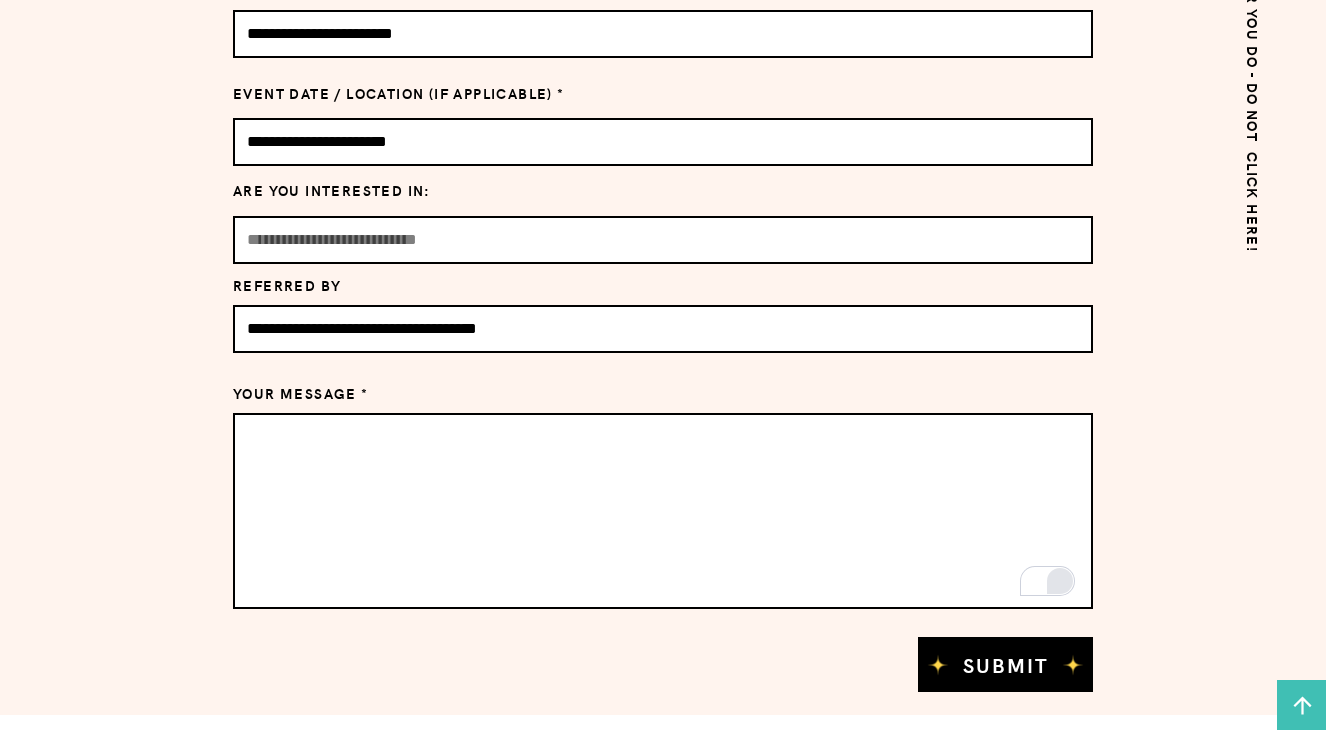 paste on "**********" 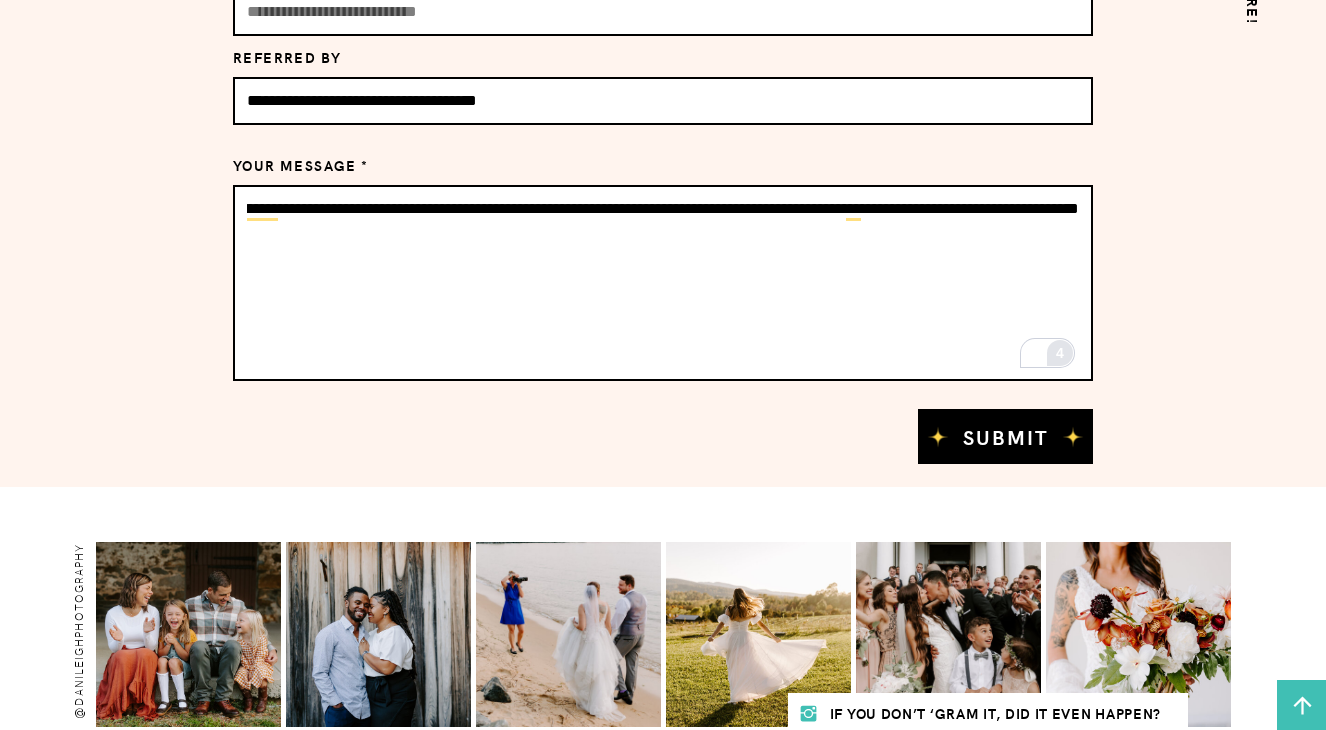 click on "**********" at bounding box center (663, 283) 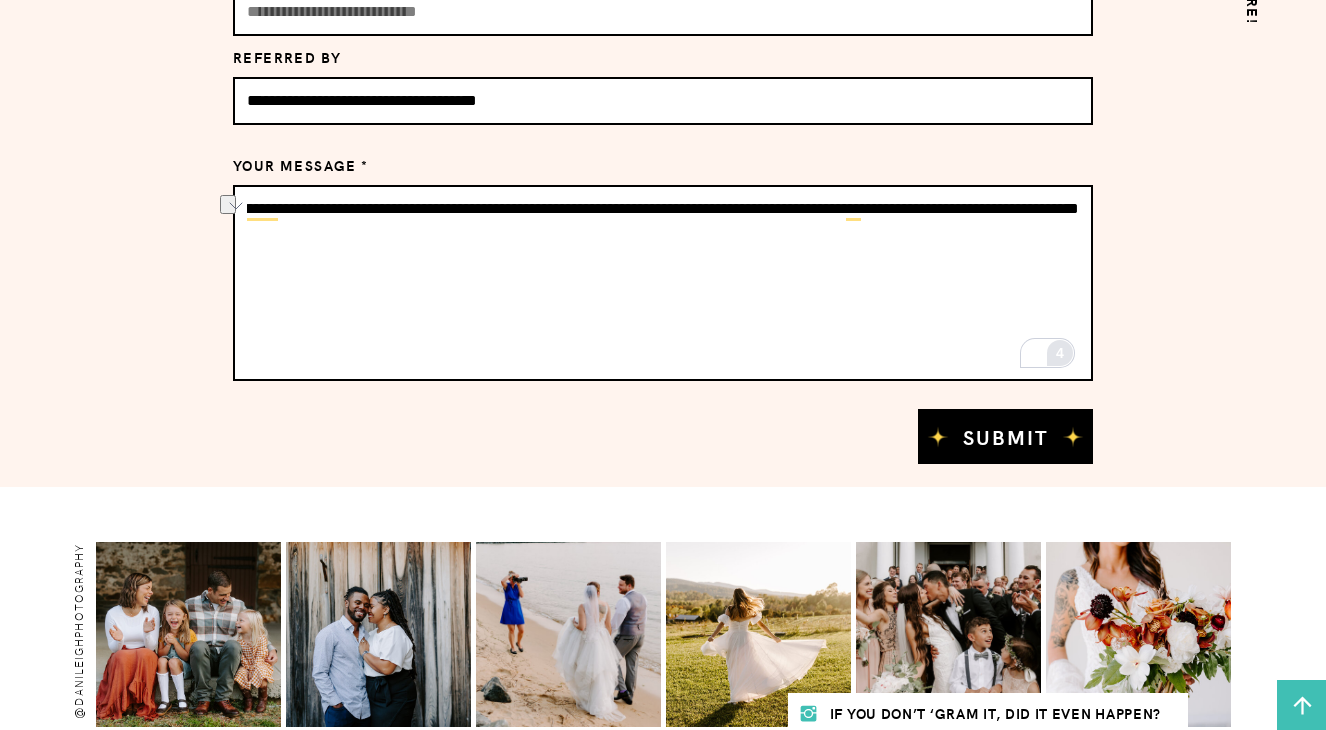 drag, startPoint x: 531, startPoint y: 211, endPoint x: 90, endPoint y: 217, distance: 441.0408 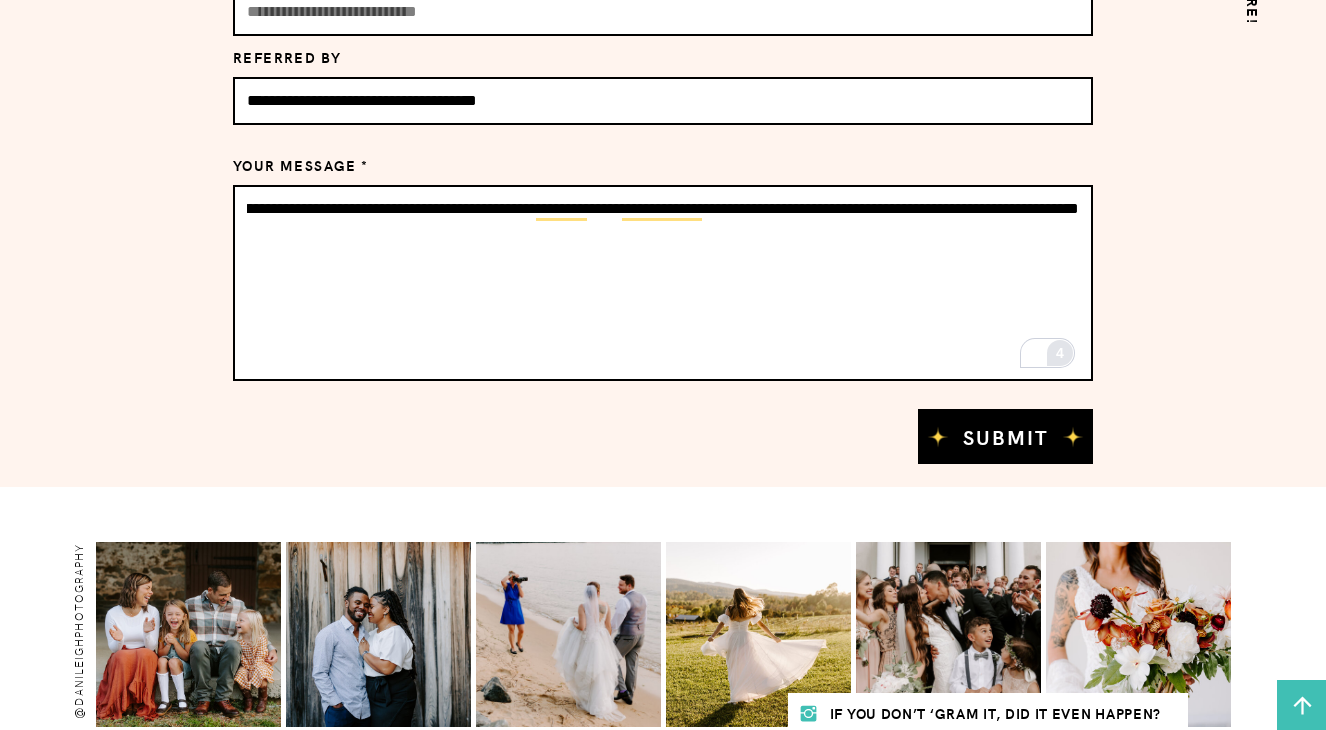 drag, startPoint x: 1072, startPoint y: 207, endPoint x: 197, endPoint y: 207, distance: 875 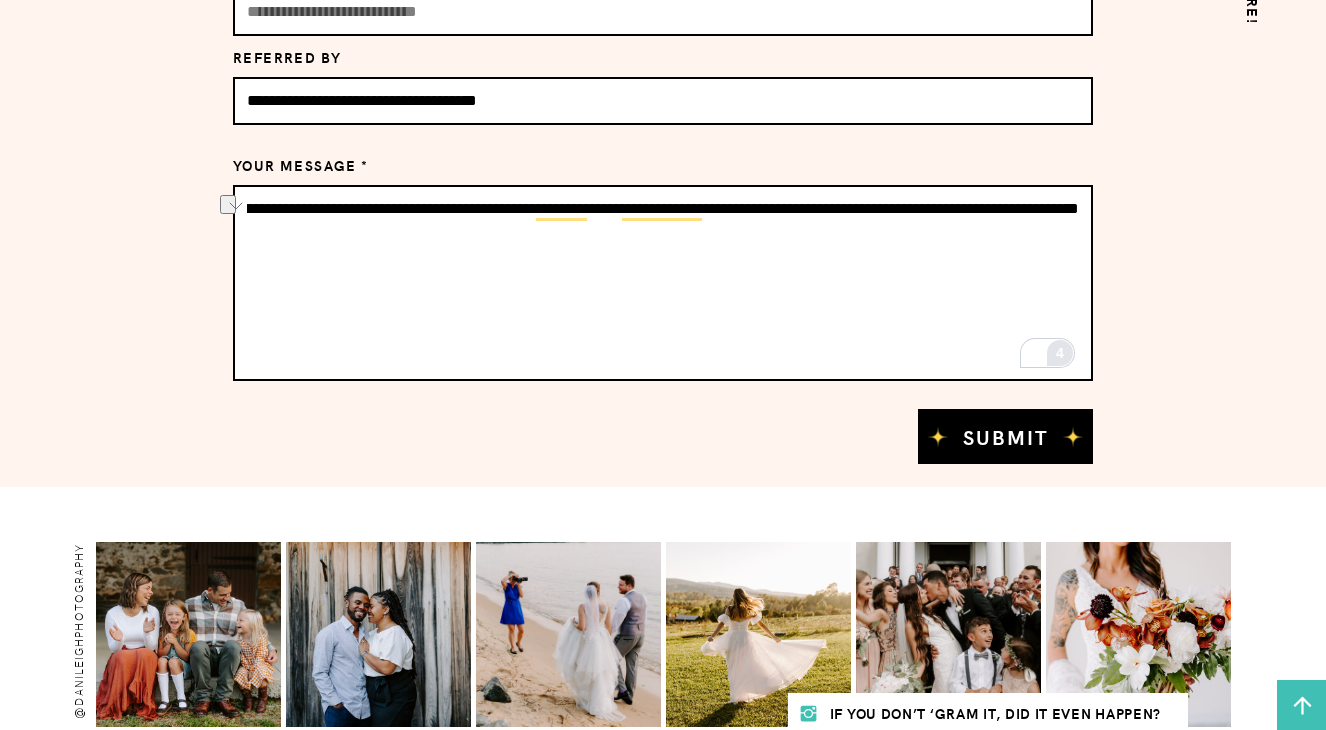 type on "**********" 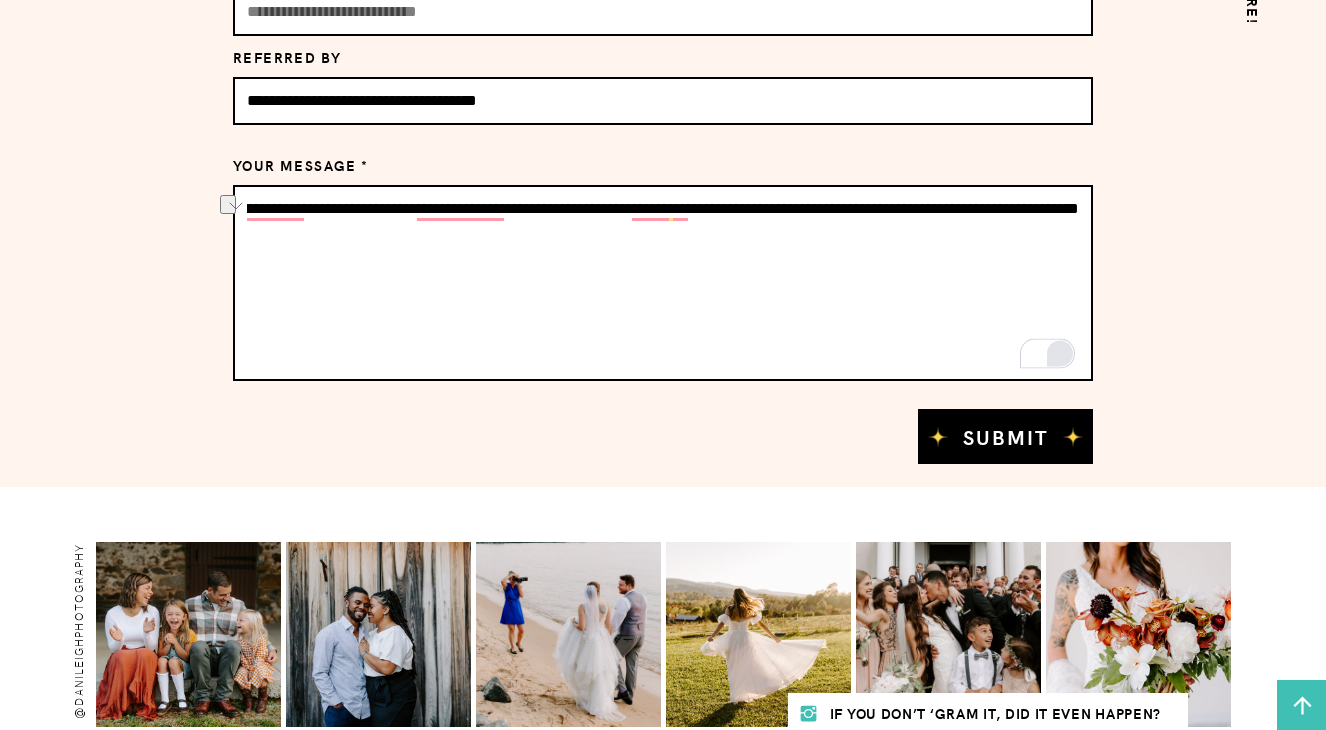 drag, startPoint x: 1078, startPoint y: 212, endPoint x: 167, endPoint y: 191, distance: 911.242 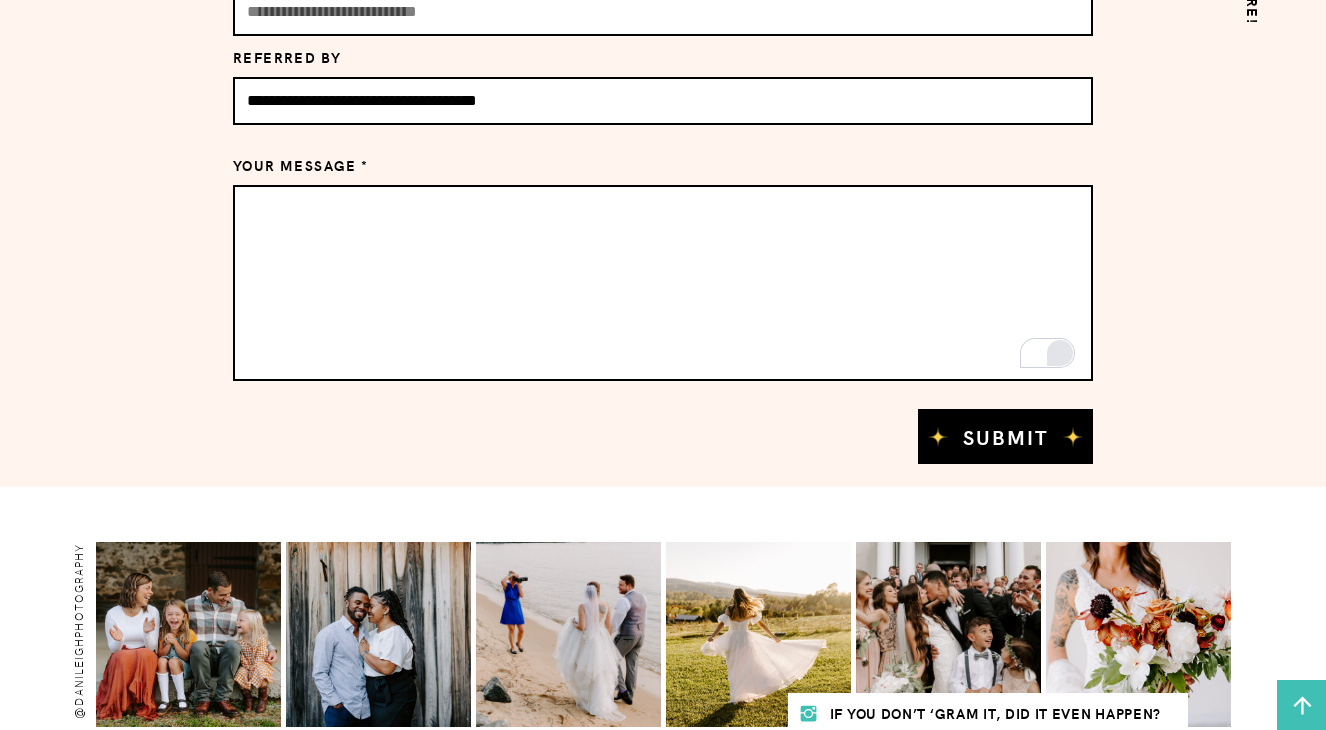 type 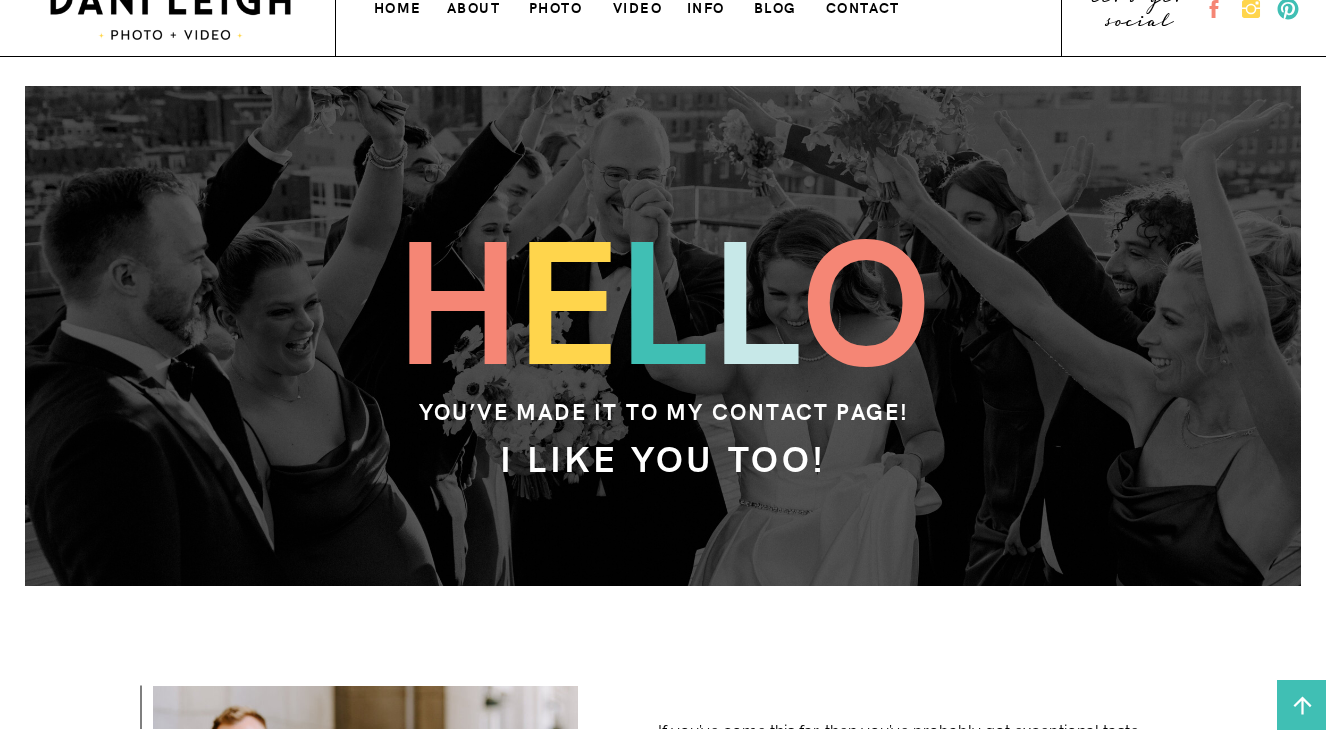scroll, scrollTop: 0, scrollLeft: 0, axis: both 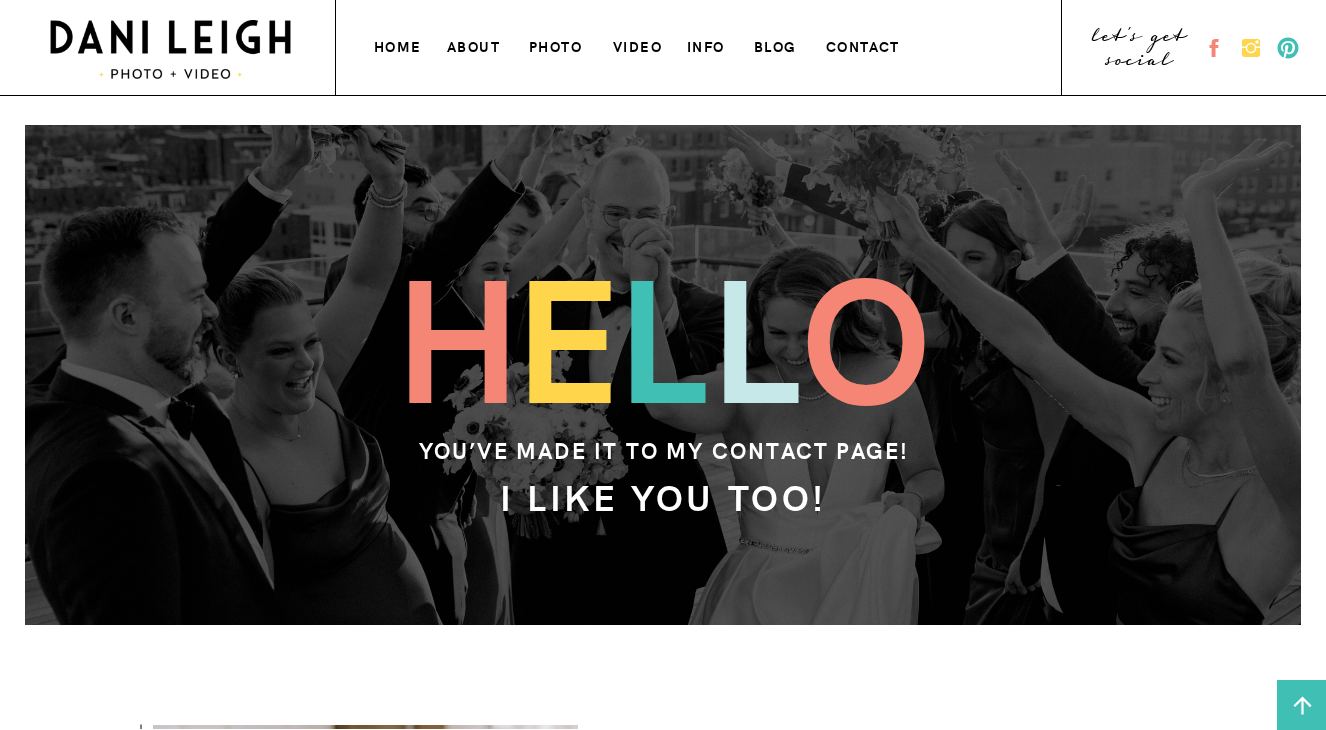 click on "VIDEO" at bounding box center (639, 44) 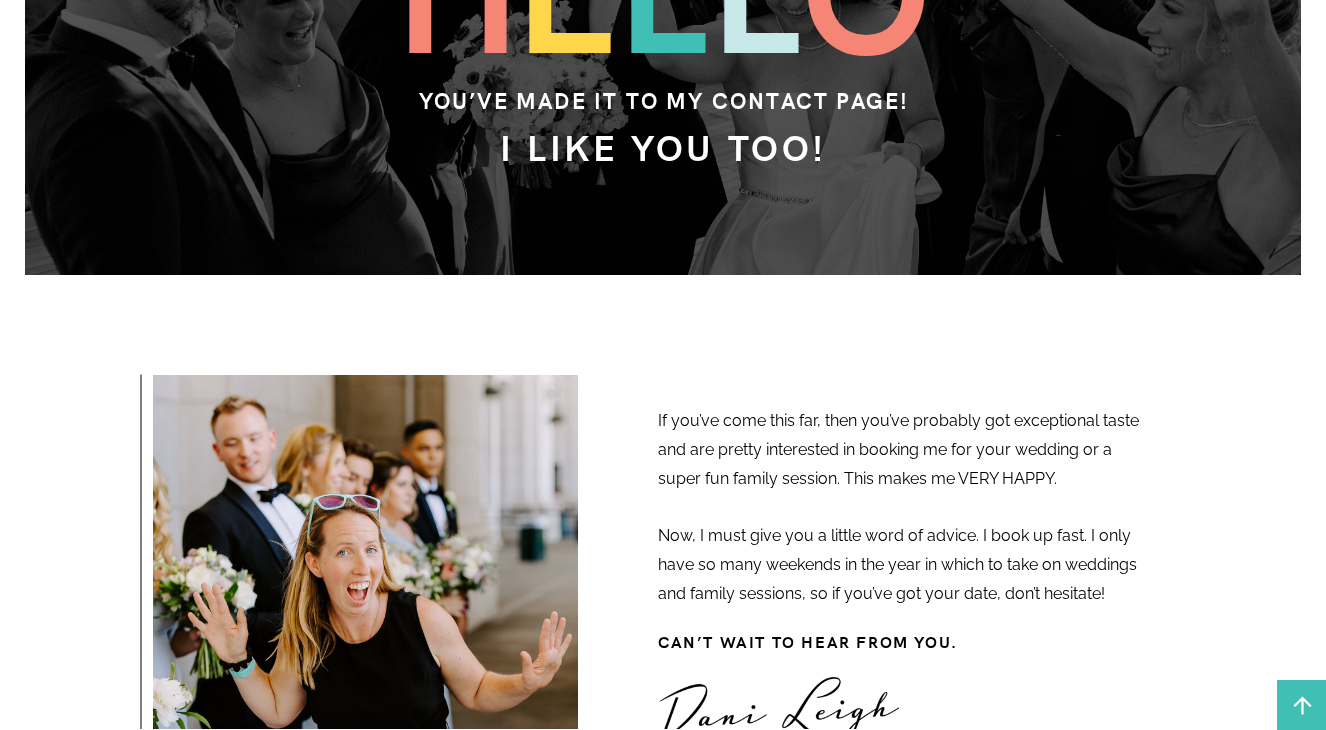 scroll, scrollTop: 0, scrollLeft: 0, axis: both 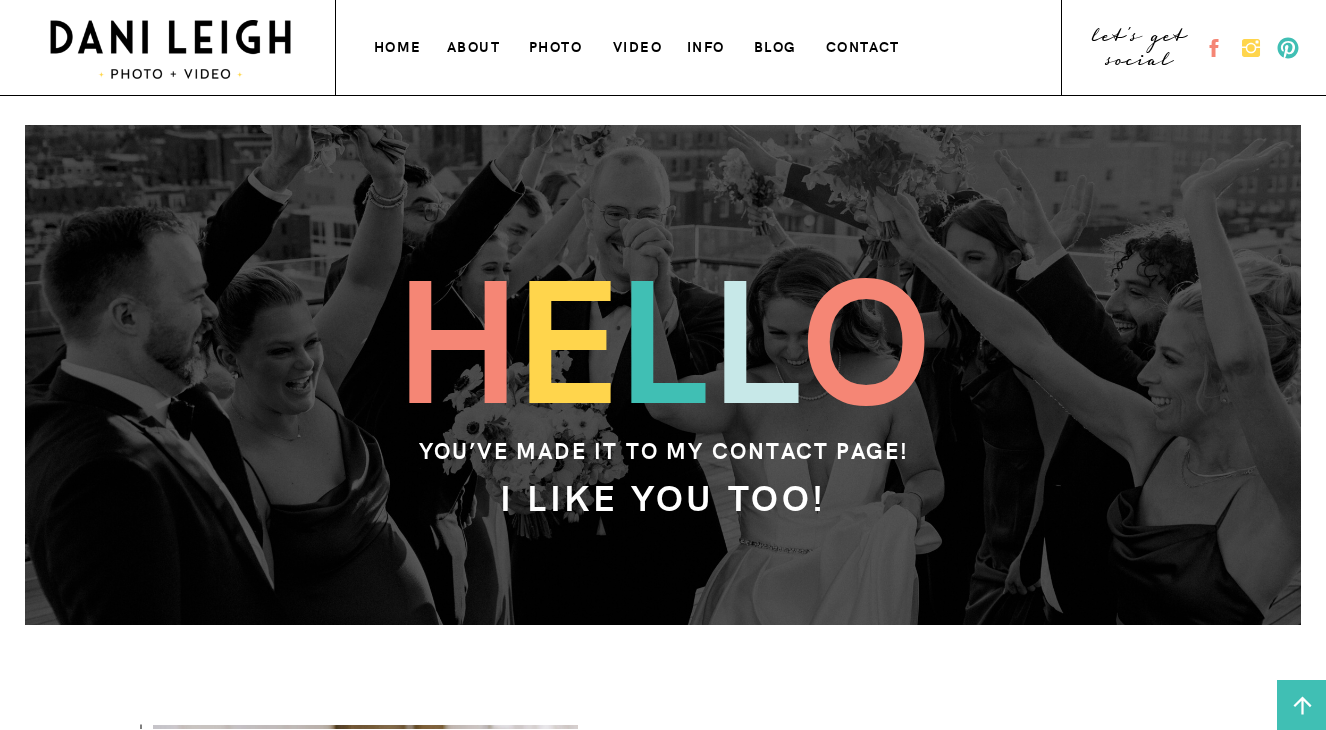 click on "info" at bounding box center (708, 44) 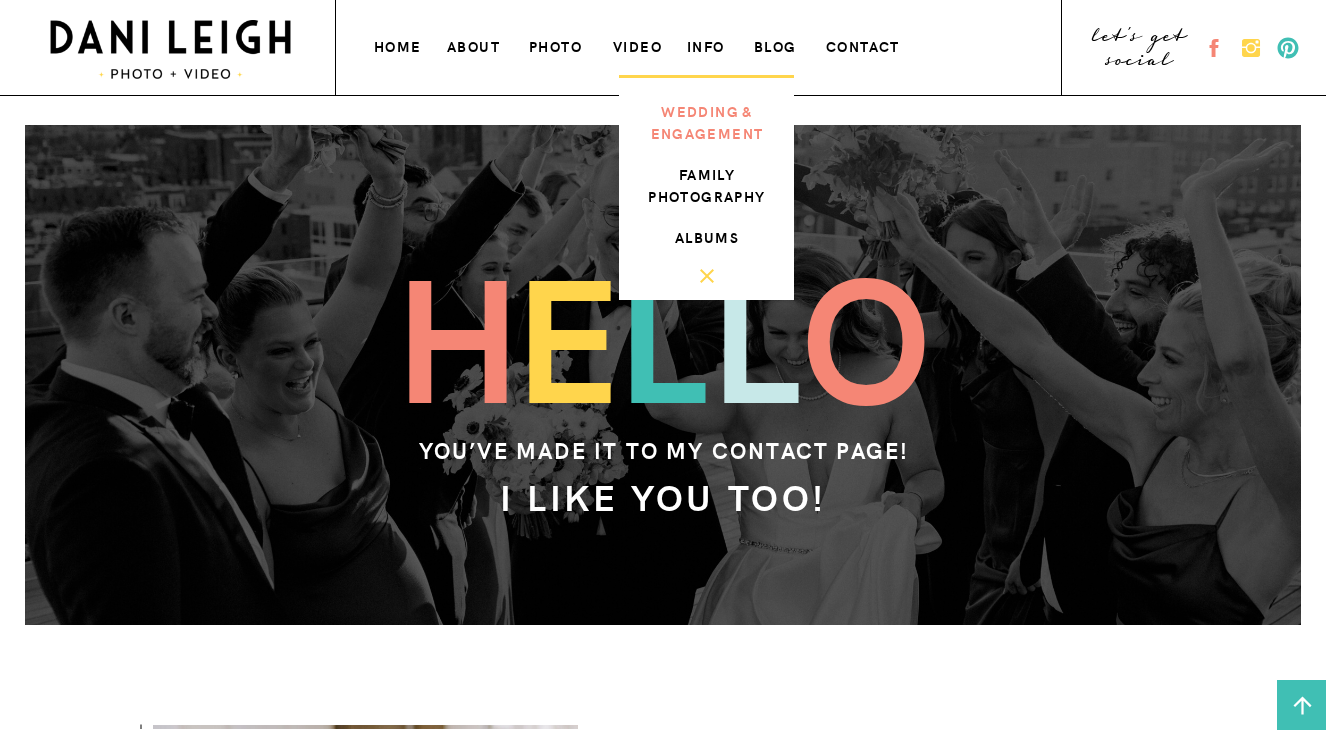 click on "wedding & engagement" at bounding box center [707, 120] 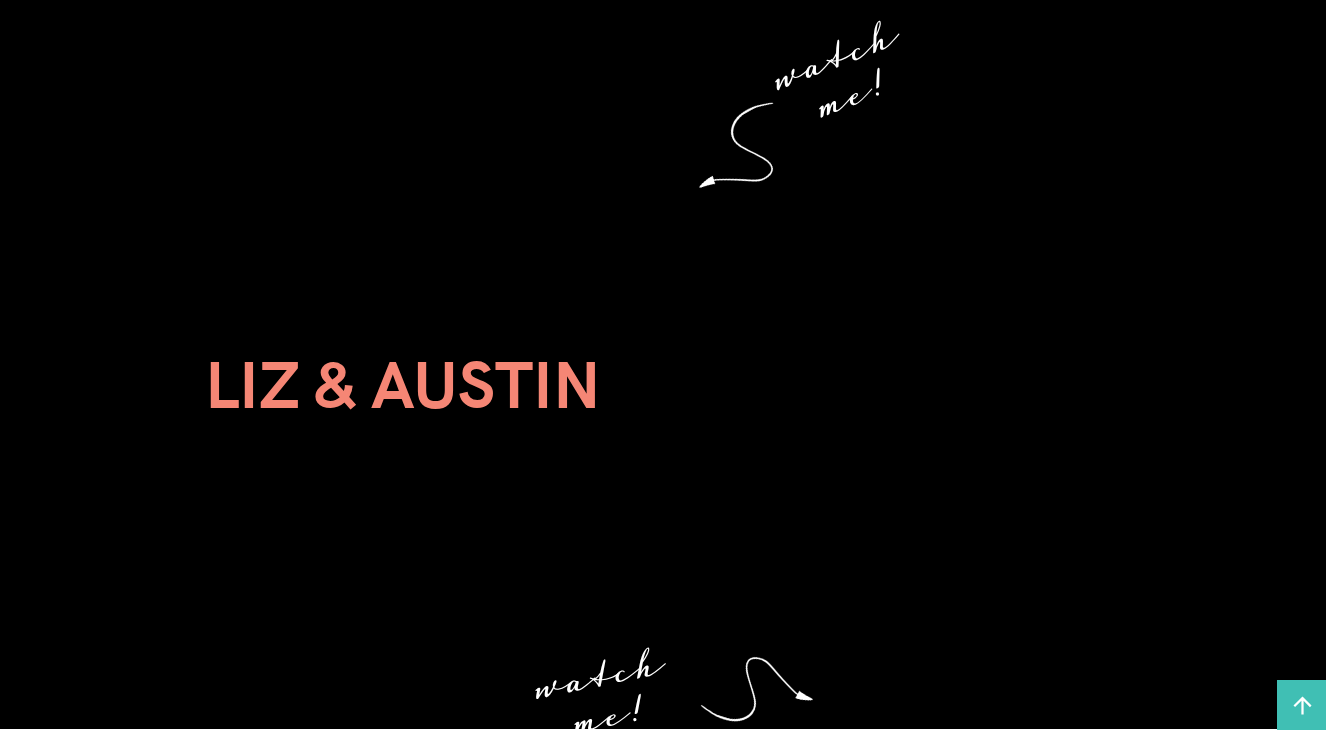 scroll, scrollTop: 4235, scrollLeft: 0, axis: vertical 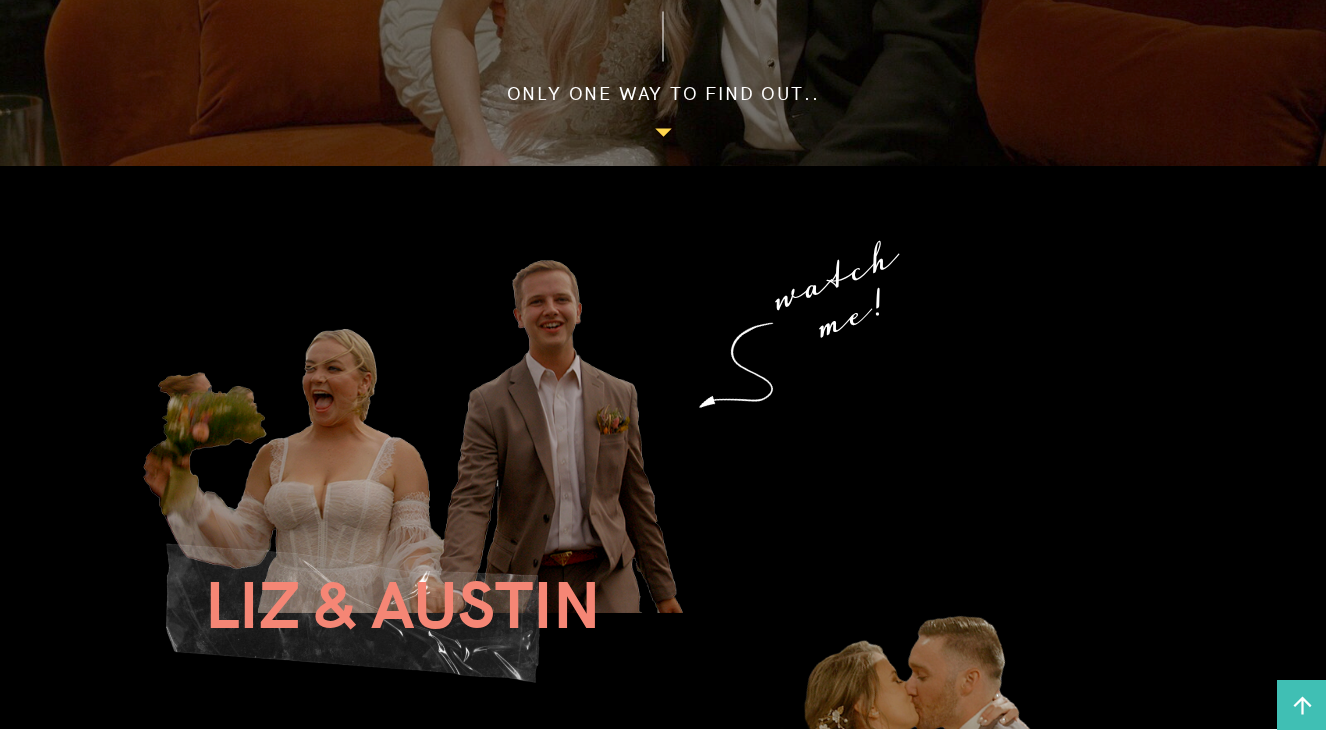 click at bounding box center (439, 417) 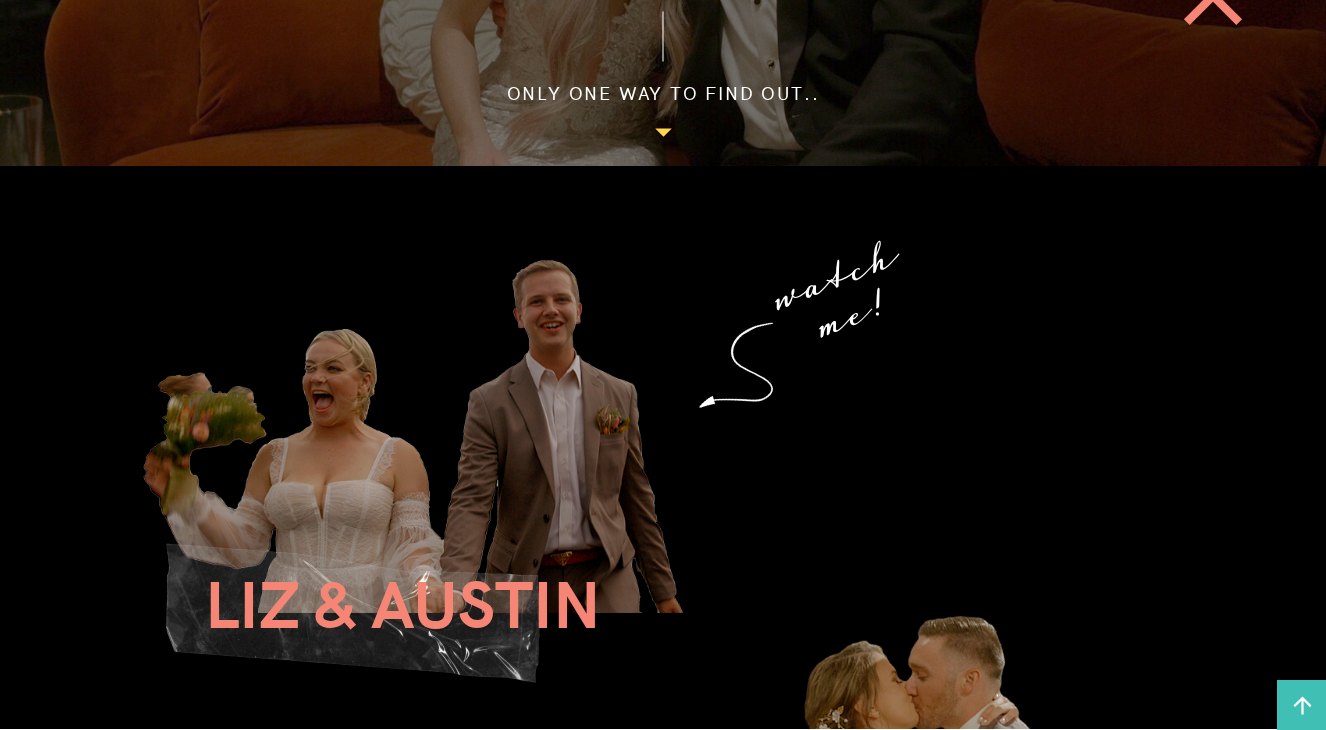 click on "contact blog wedding experience info photo about home let's get social family photos info album & prints info VIDEO let's get social contact blog info photo about home VIDEO wedding & engagement family photography albums VIDEO absolutely no slow-motion. probably... A wedding video that doesn't suck. Did you know that Dani has fallen                              with a videographer??  HOW FRIGGIN CONVENIENT FOR YOU! MADLY IN LOVE Did you know that Dani has fallen HOW FRIGGIN CONVENIENT FOR YOU! MADLY IN LOVE with a videographer? Did my girlfriend make me a page on her website? Why yes she did! That’s amazing news. While she got to tell you about her version of how our love story unfolded over  here  on her own little page I made for her, I thought maybe I could defend myself here.  First off, Dani is actually dense and maybe everyone loves her but here is some proof showing how obvious it was that I liked her:  our story told we should get jerseys here . 3-2-1 Action!! JK JK click me! d o o" at bounding box center (663, 64) 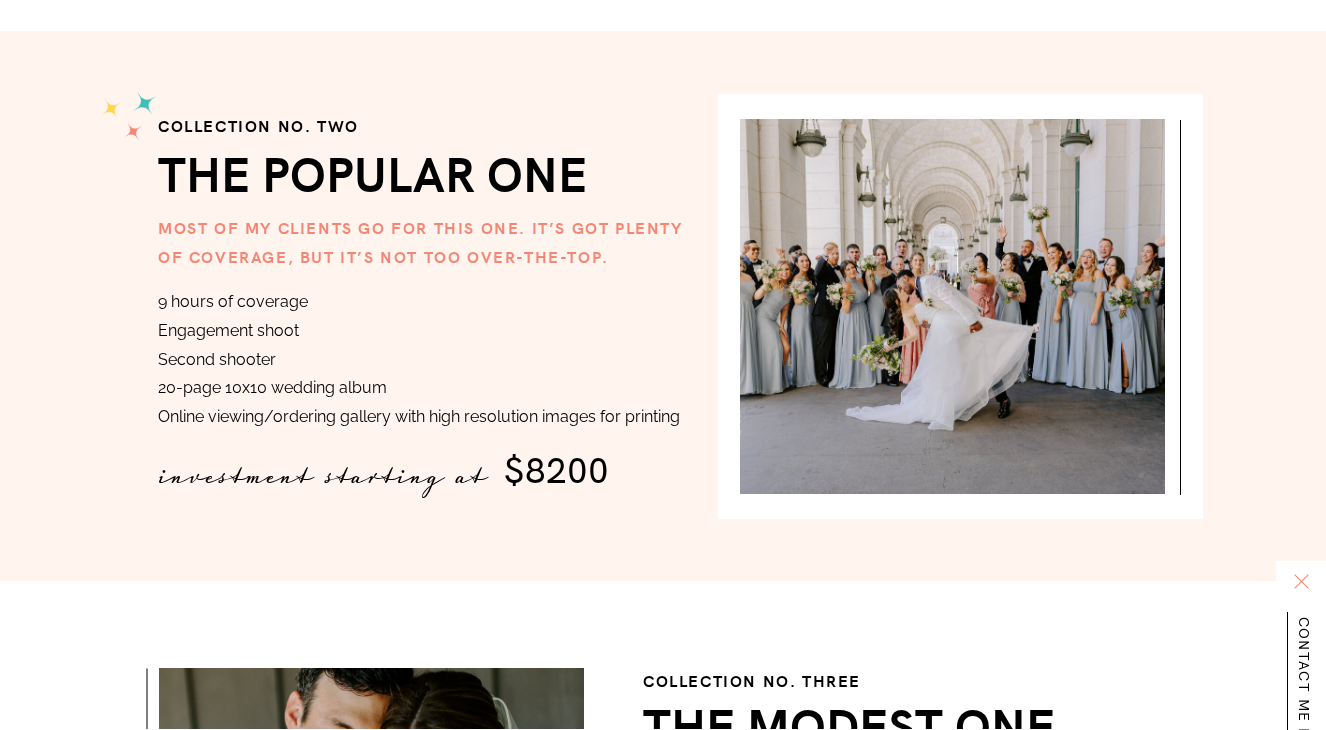 scroll, scrollTop: 3819, scrollLeft: 0, axis: vertical 